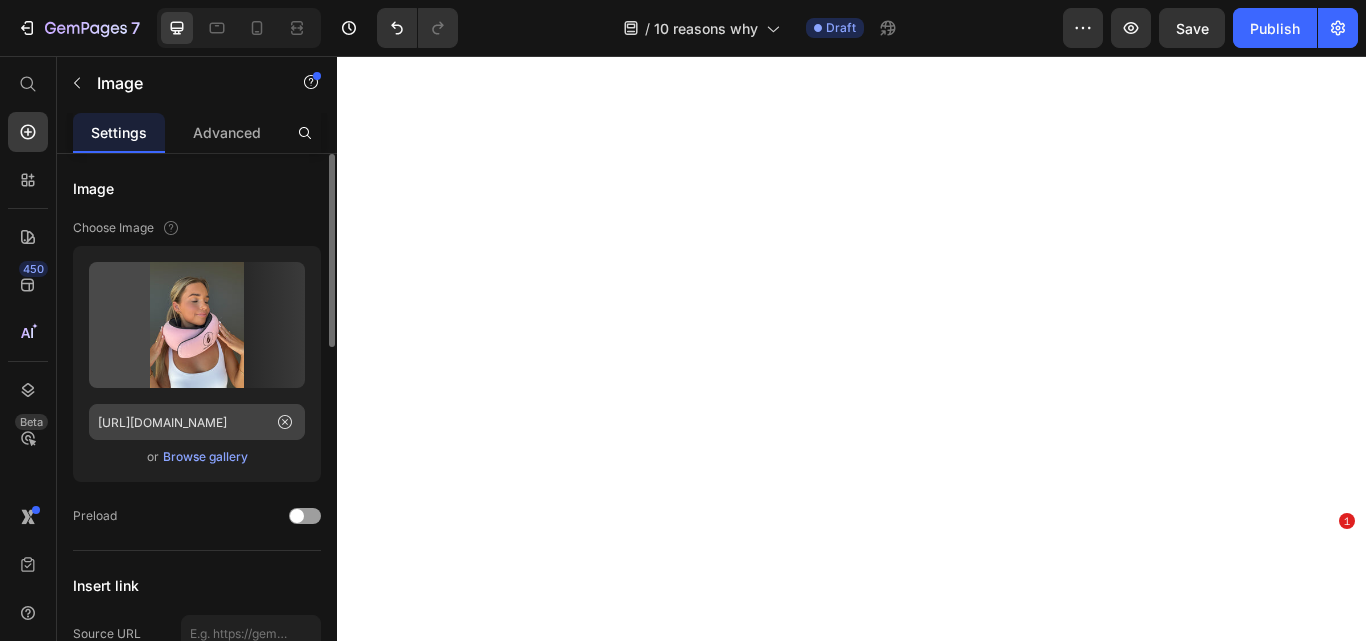 scroll, scrollTop: 0, scrollLeft: 0, axis: both 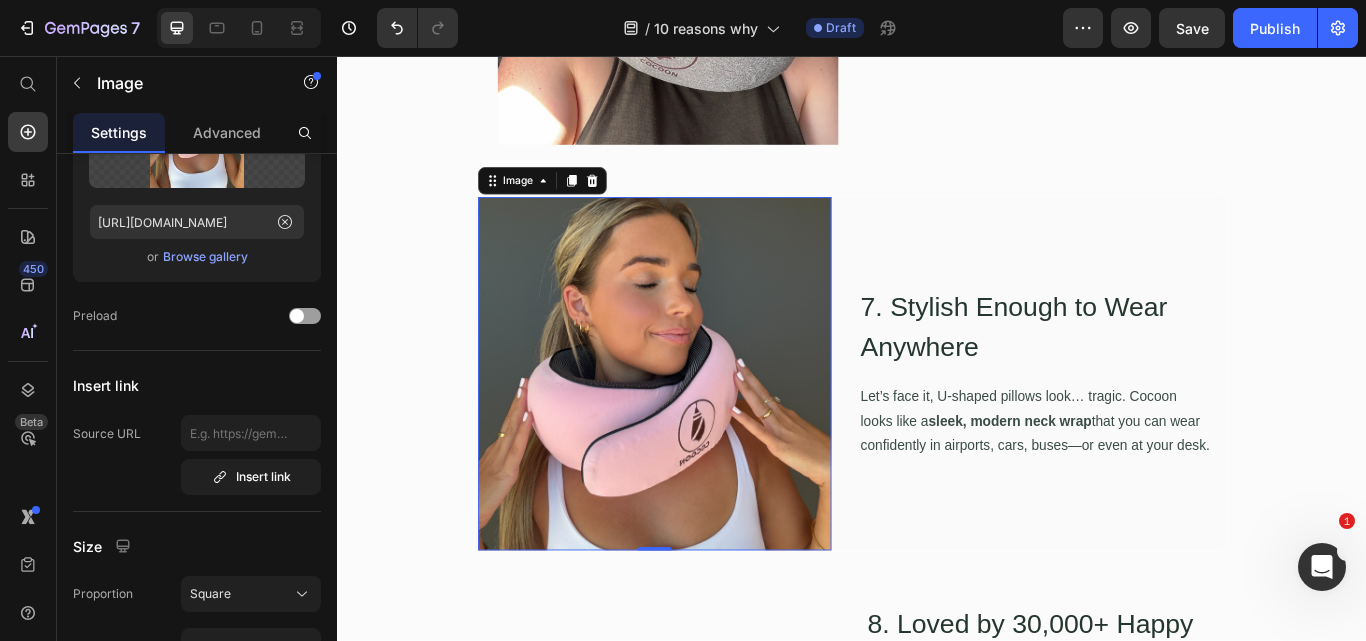 click at bounding box center (707, 427) 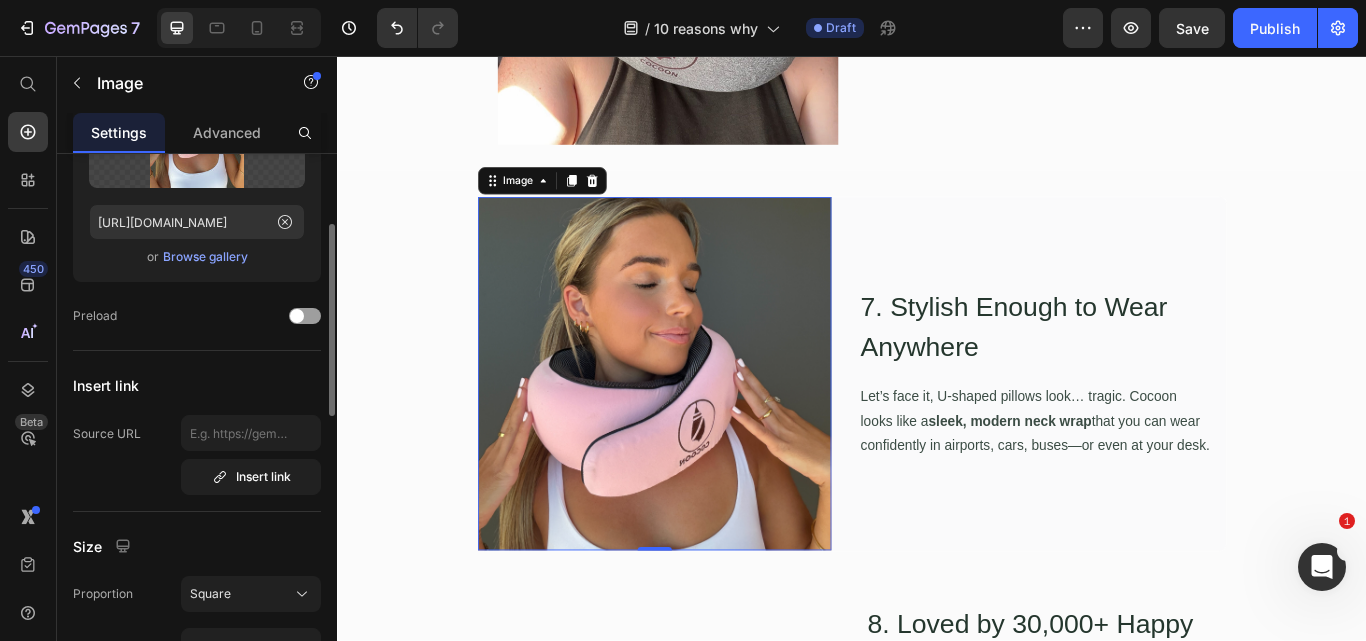 scroll, scrollTop: 0, scrollLeft: 0, axis: both 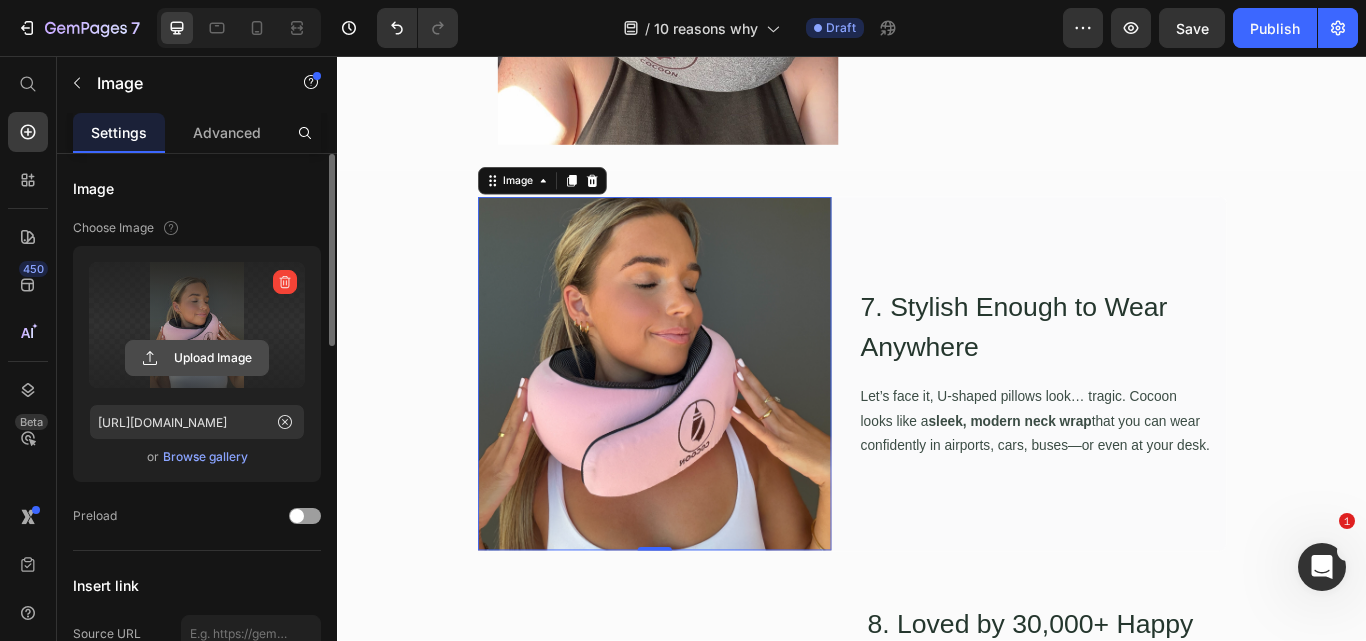 click 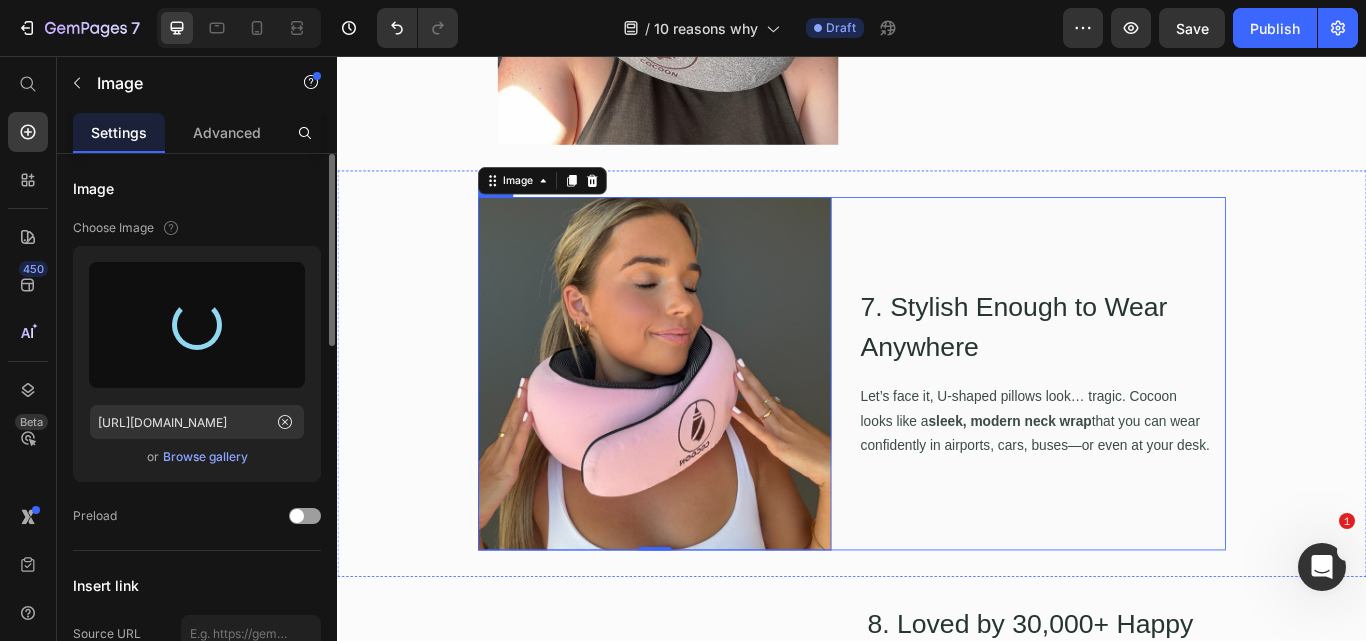 type on "https://cdn.shopify.com/s/files/1/0743/0049/0023/files/gempages_565534903916037024-4a48a9ea-a23a-49af-ba23-be5902a619b1.png" 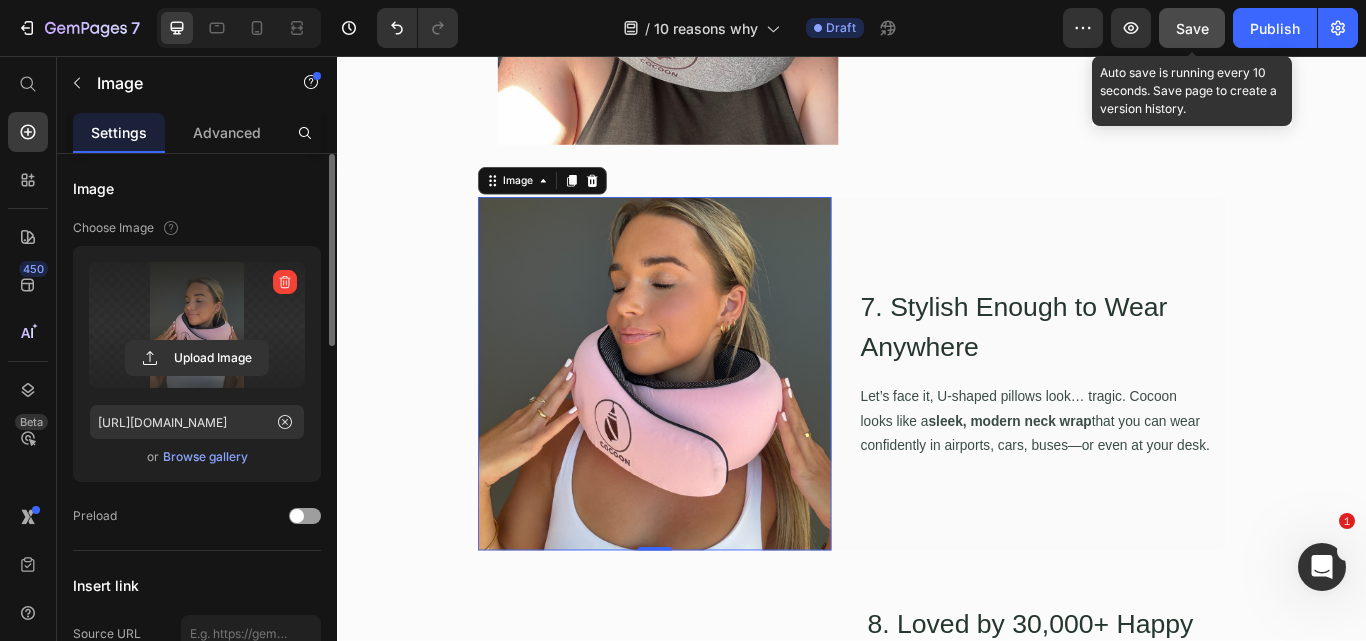 click on "Save" at bounding box center [1192, 28] 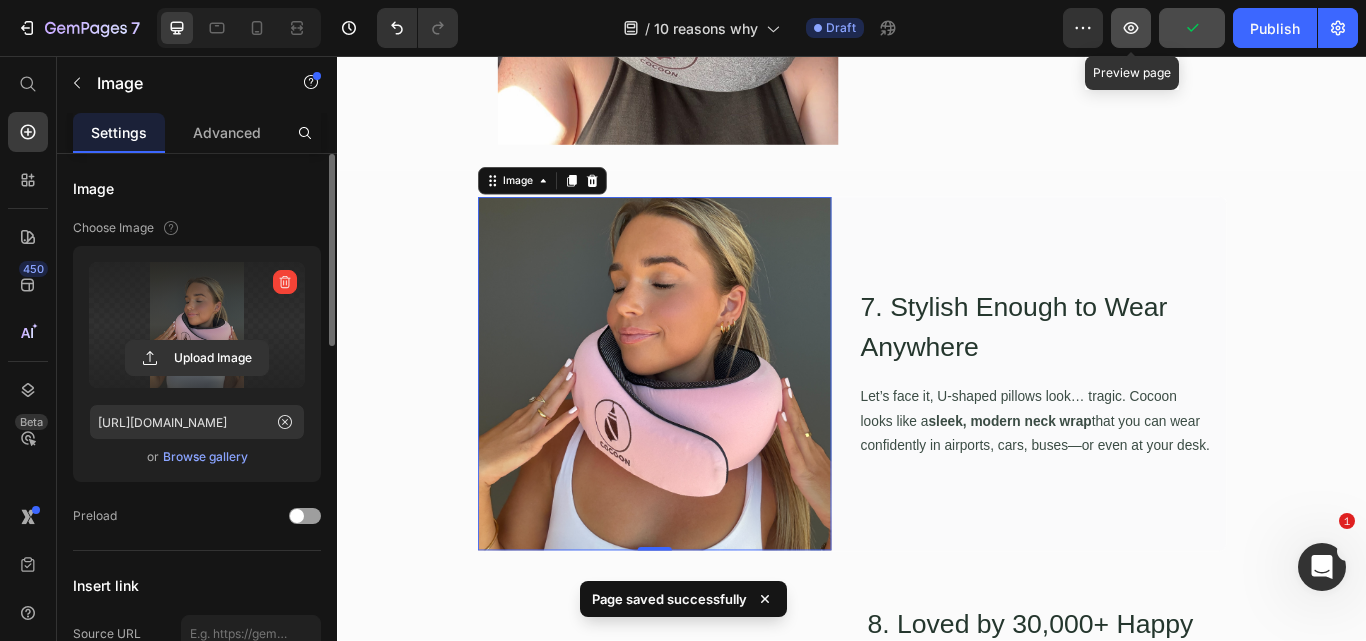 click 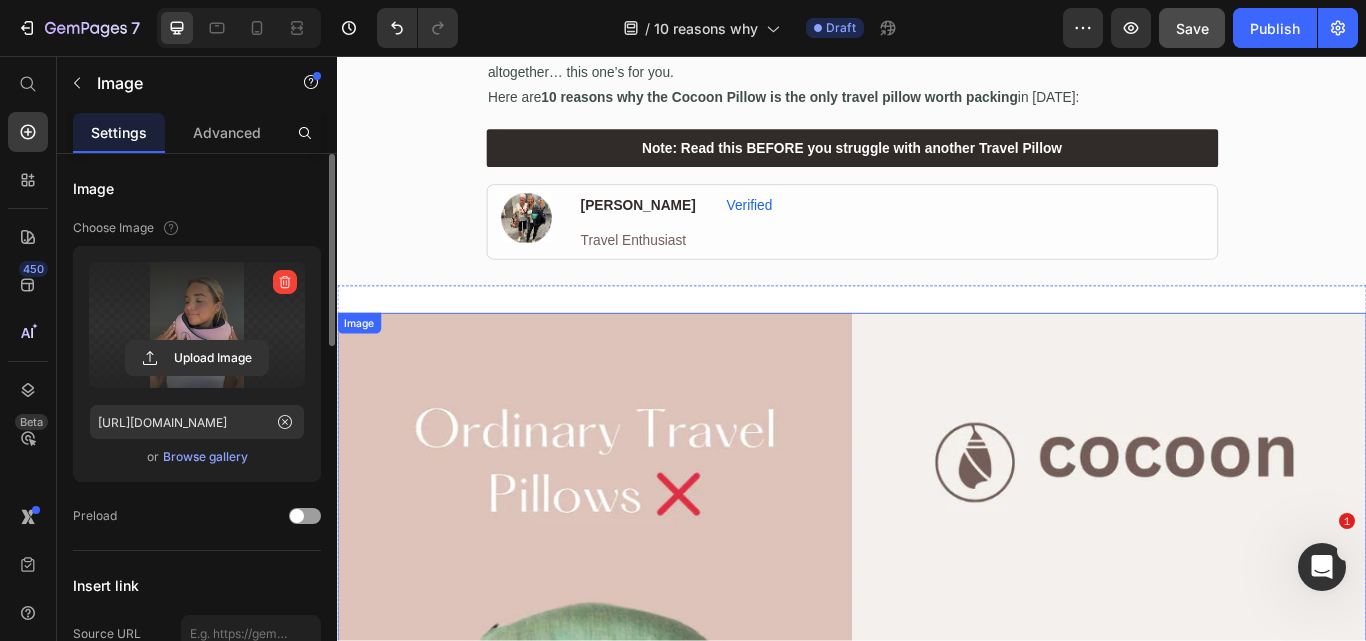 scroll, scrollTop: 500, scrollLeft: 0, axis: vertical 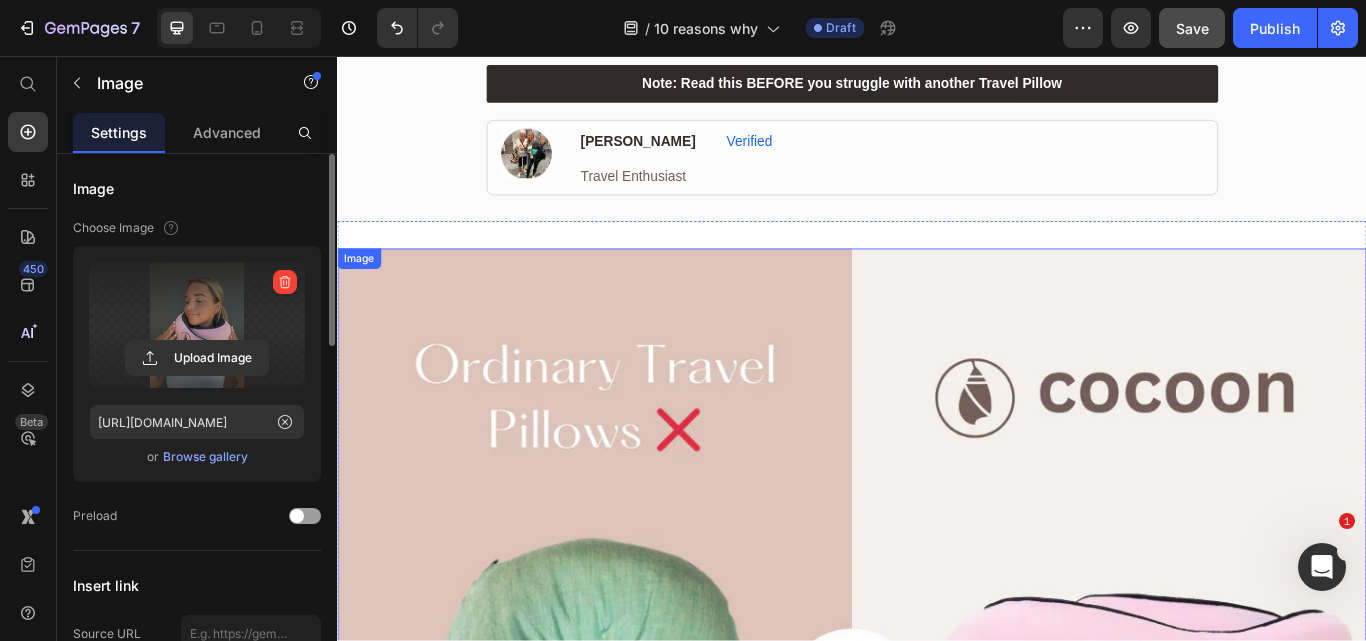 click at bounding box center [937, 861] 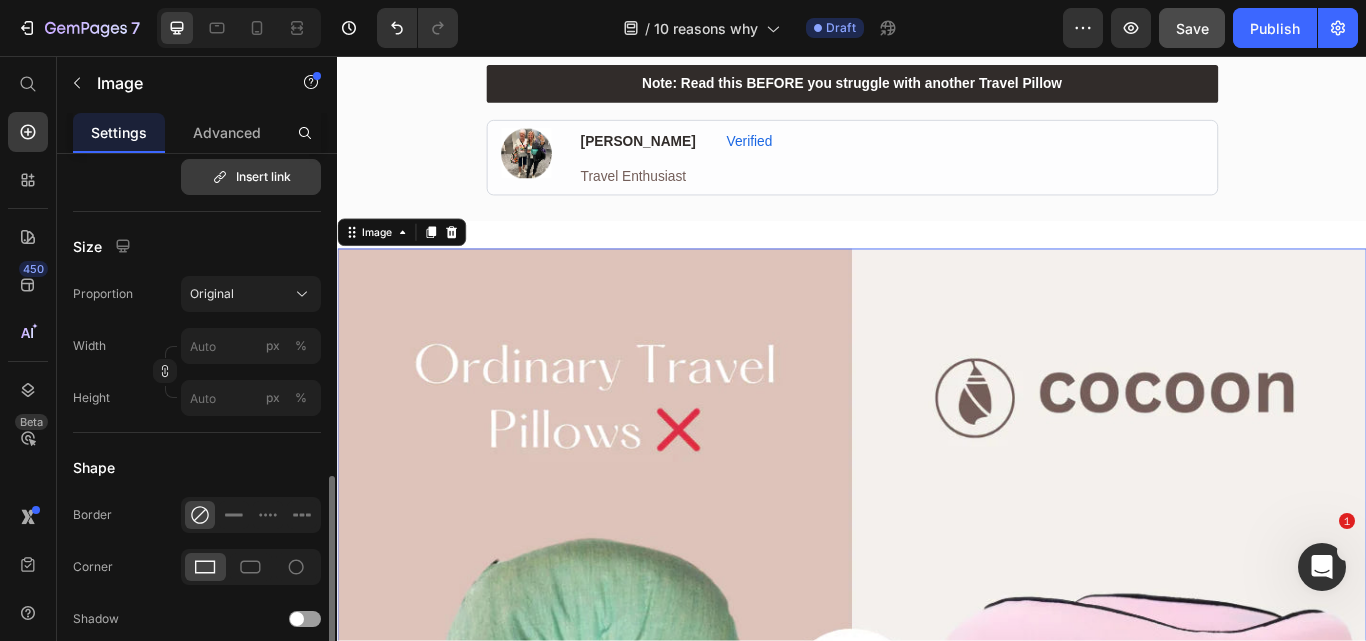 scroll, scrollTop: 600, scrollLeft: 0, axis: vertical 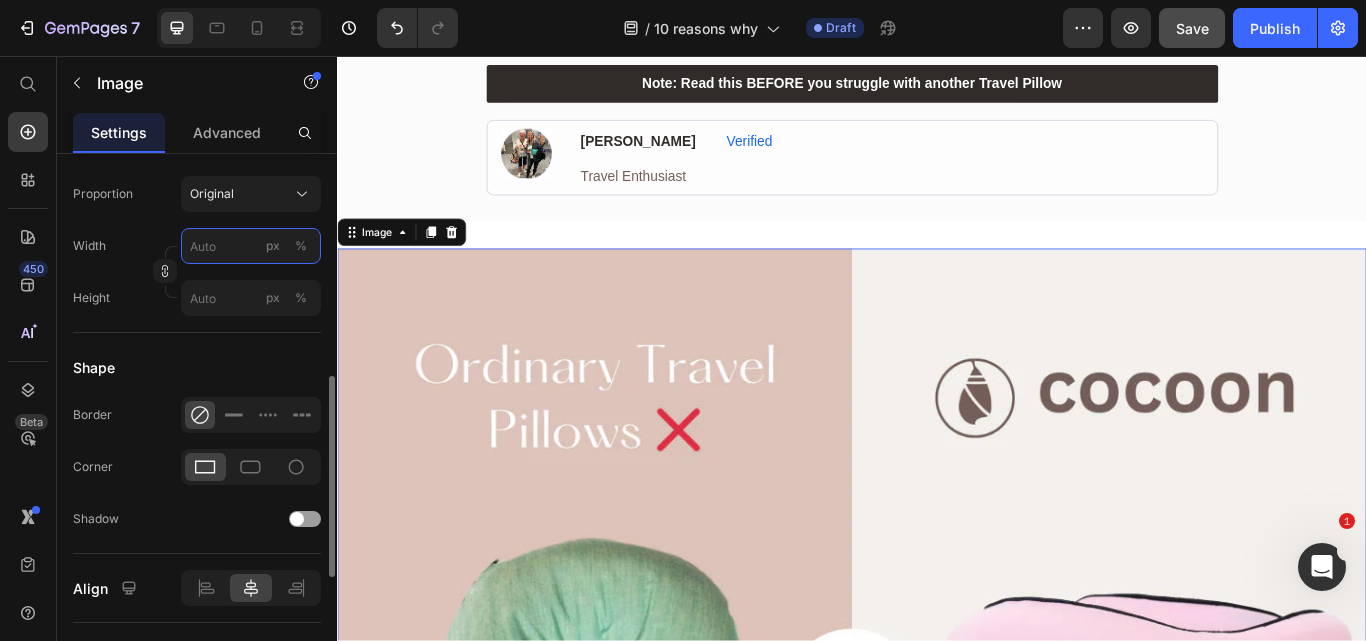 click on "px %" at bounding box center [251, 246] 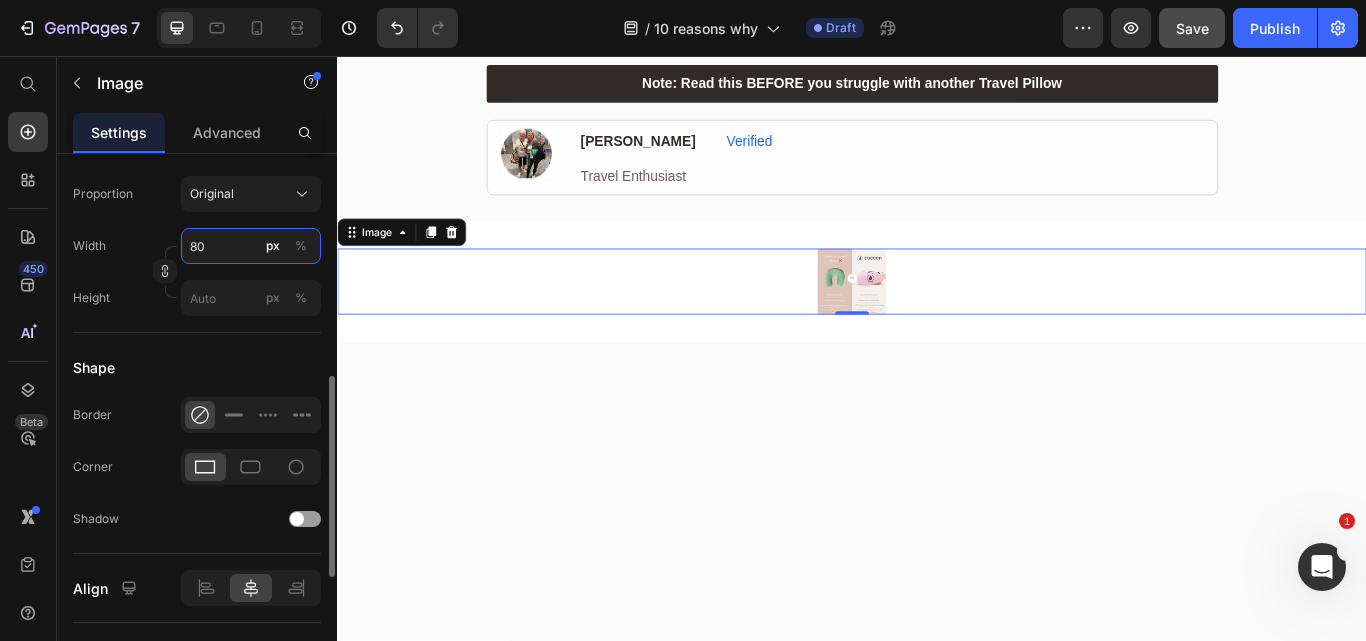 type on "80" 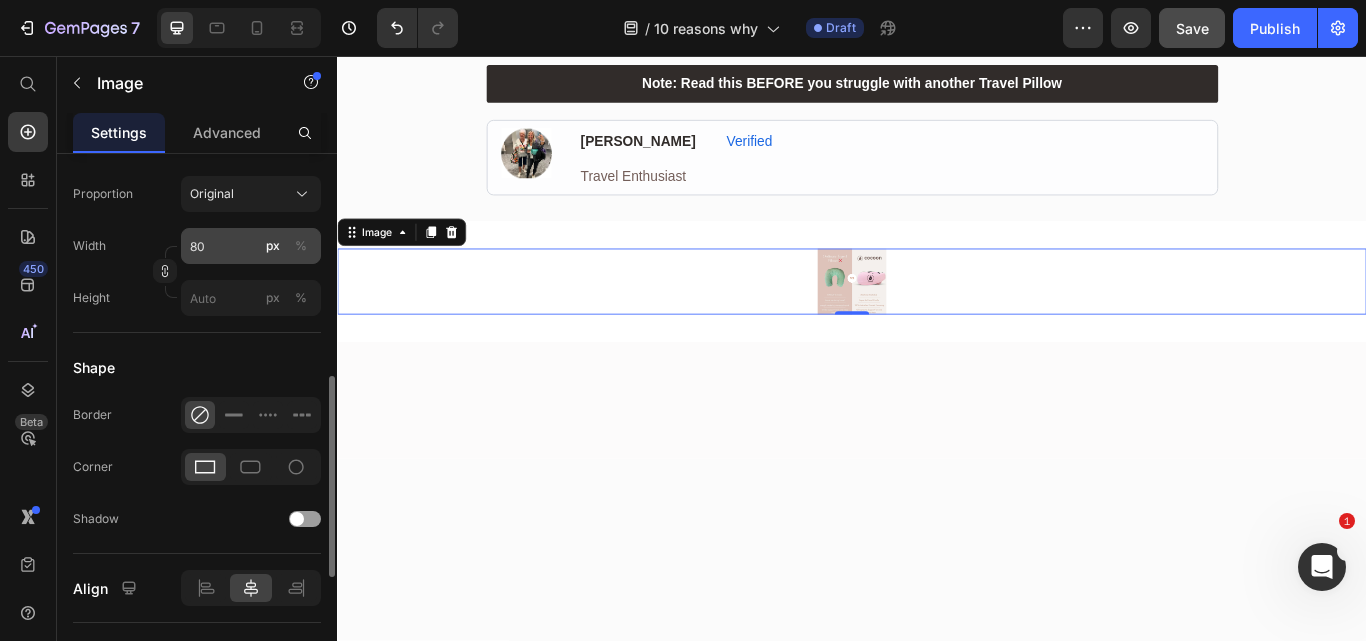 click on "%" 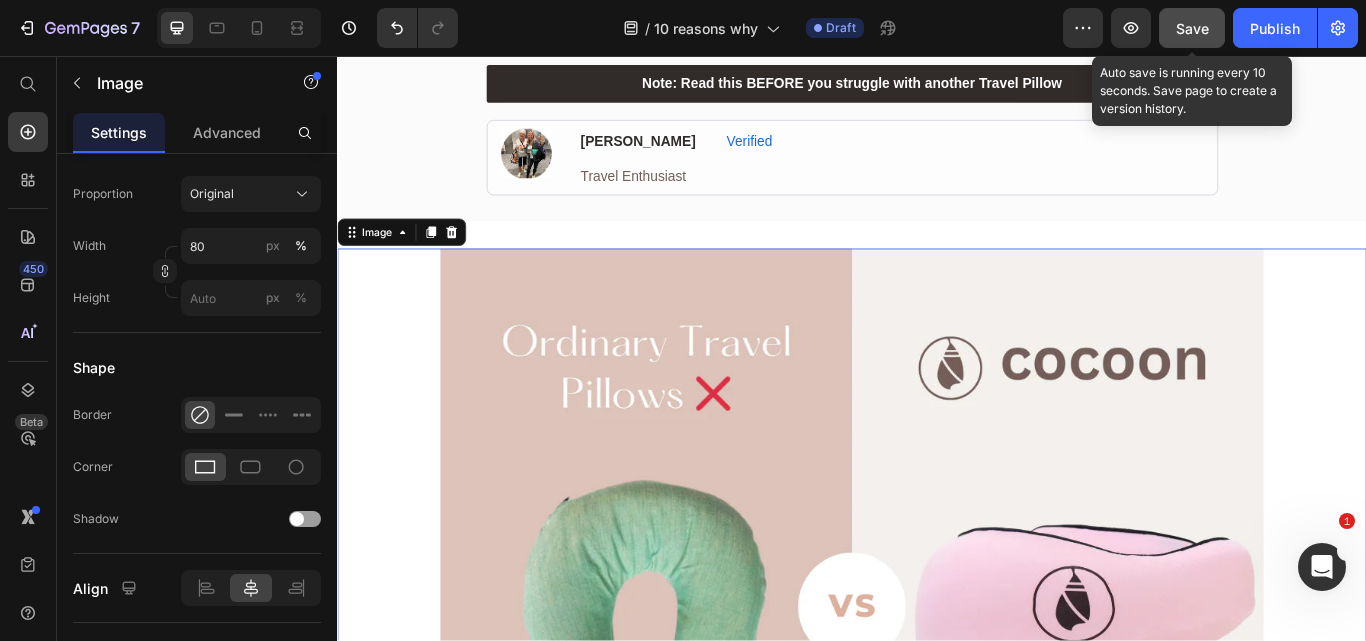 click on "Save" at bounding box center (1192, 28) 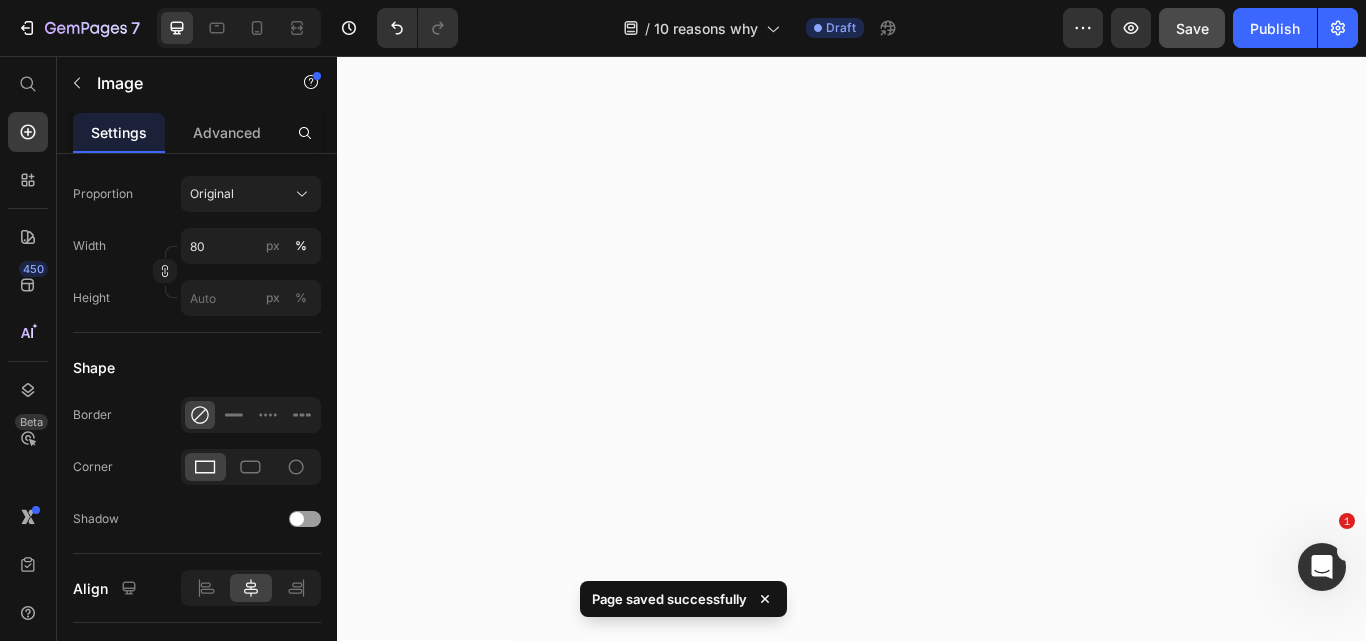 scroll, scrollTop: 5800, scrollLeft: 0, axis: vertical 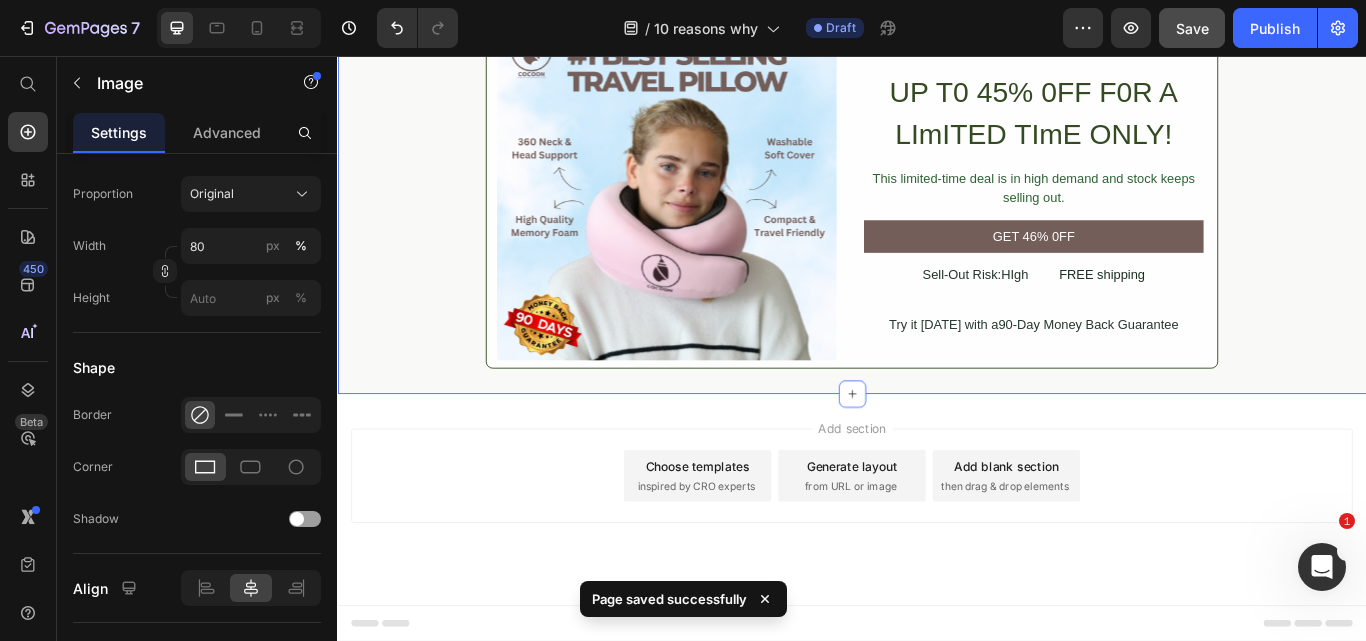 click on "Save" 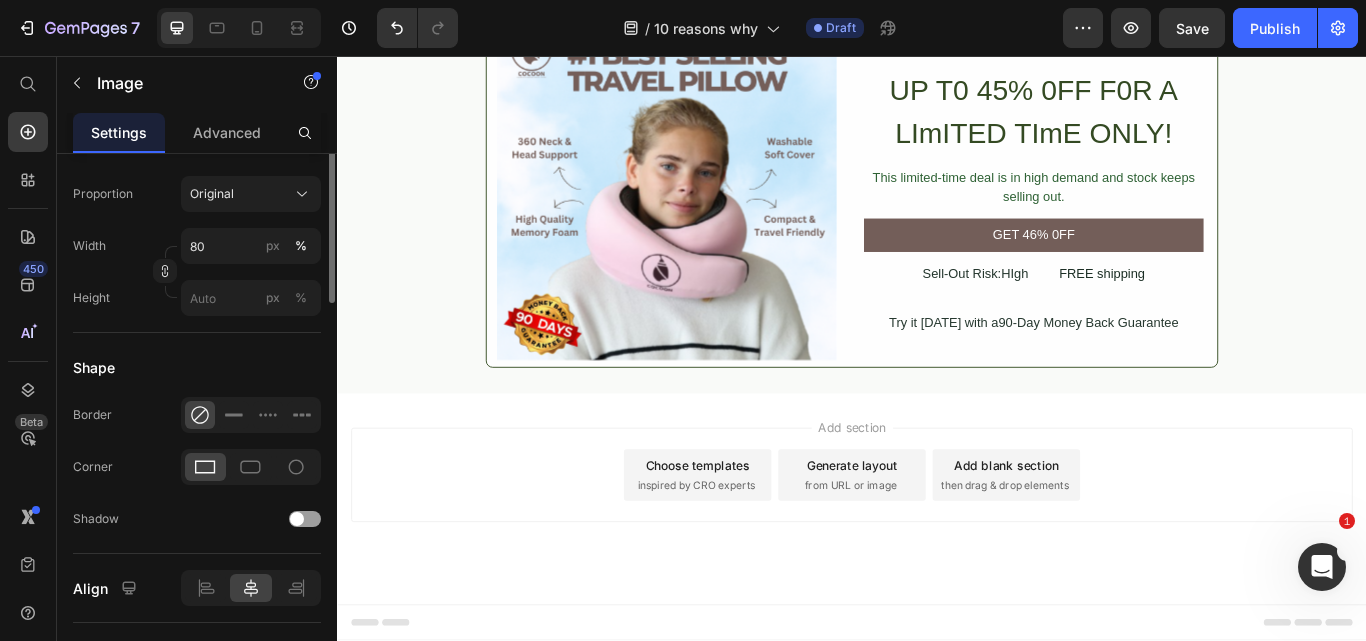 scroll, scrollTop: 400, scrollLeft: 0, axis: vertical 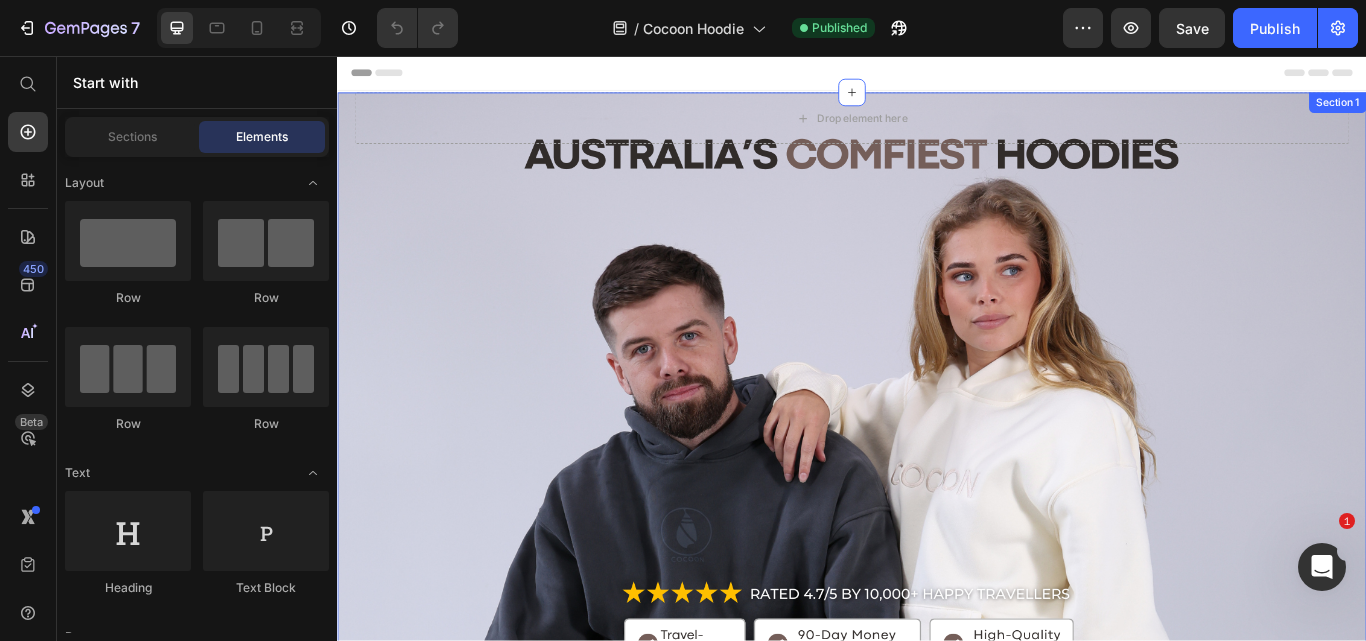 click on "Drop element here Row Section 1" at bounding box center (937, 479) 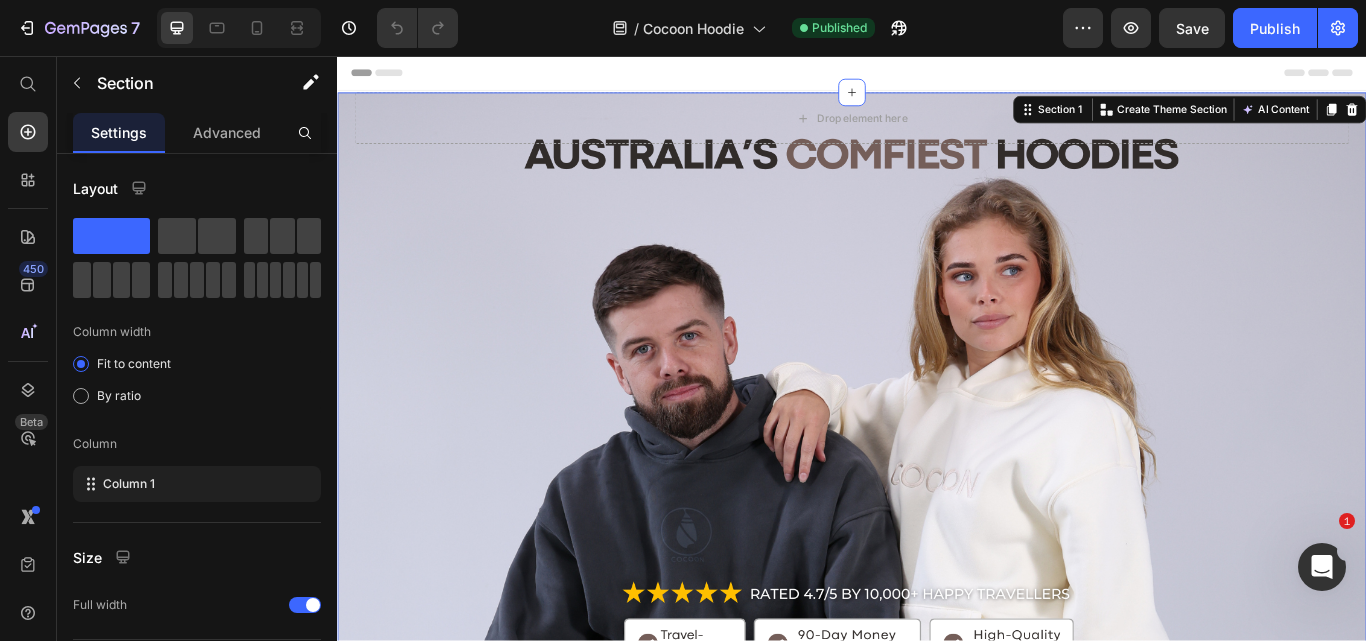 click on "Drop element here Row Section 1   Create Theme Section AI Content Write with GemAI What would you like to describe here? Tone and Voice Persuasive Product Cocoon Travel Pillow (BOGO) Show more Generate" at bounding box center (937, 479) 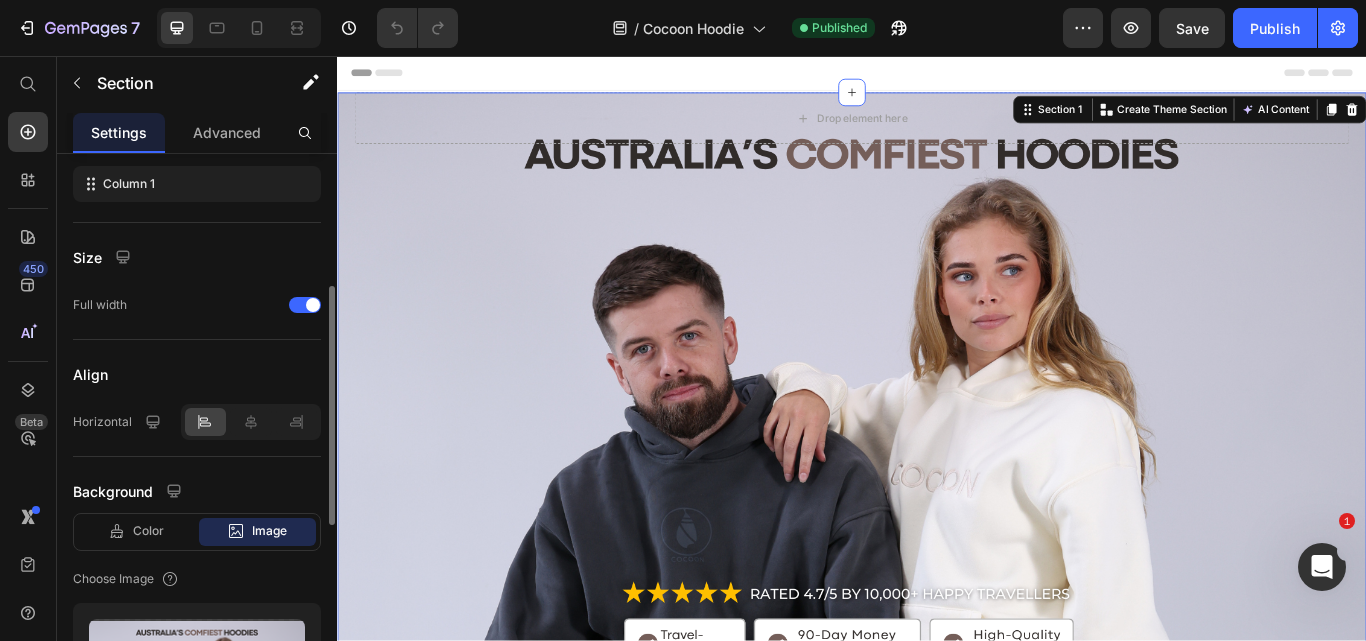 scroll, scrollTop: 600, scrollLeft: 0, axis: vertical 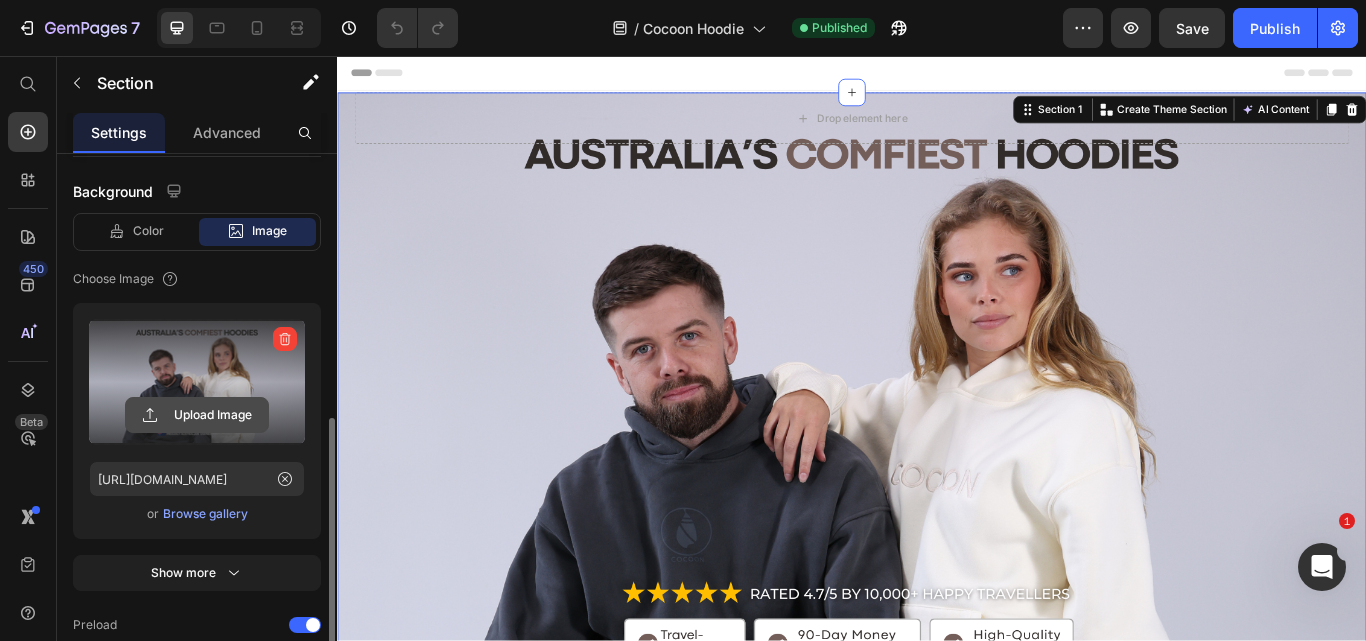 click 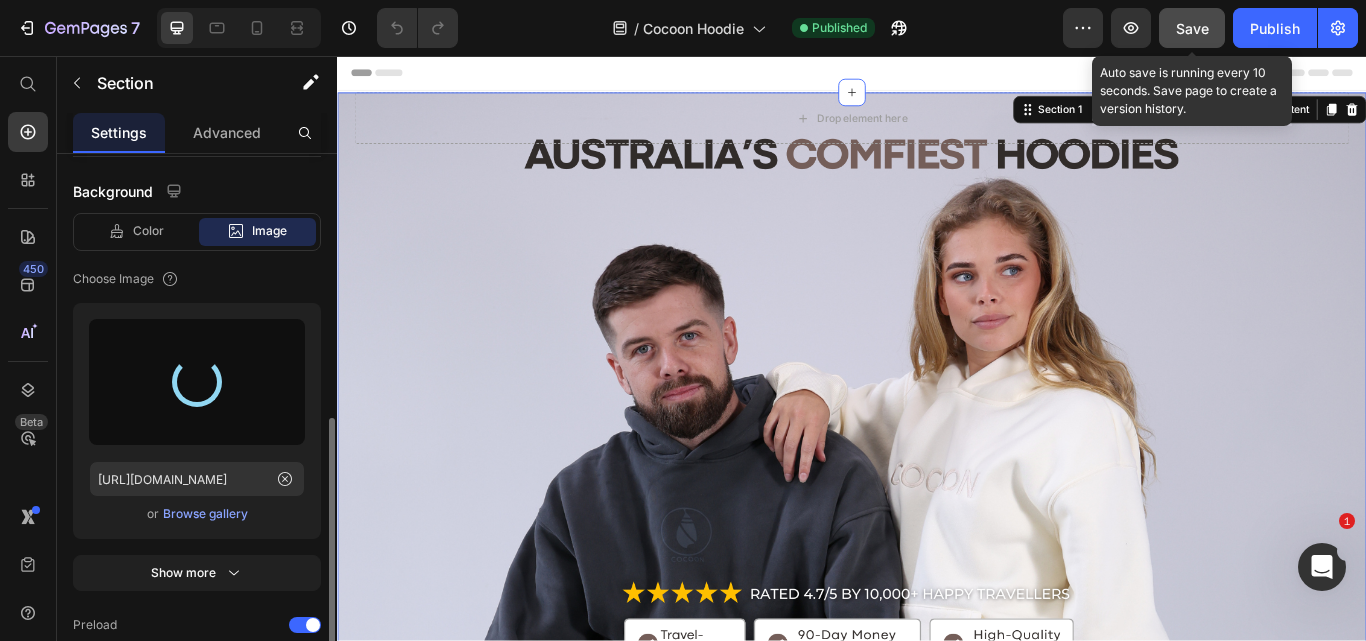 type on "[URL][DOMAIN_NAME]" 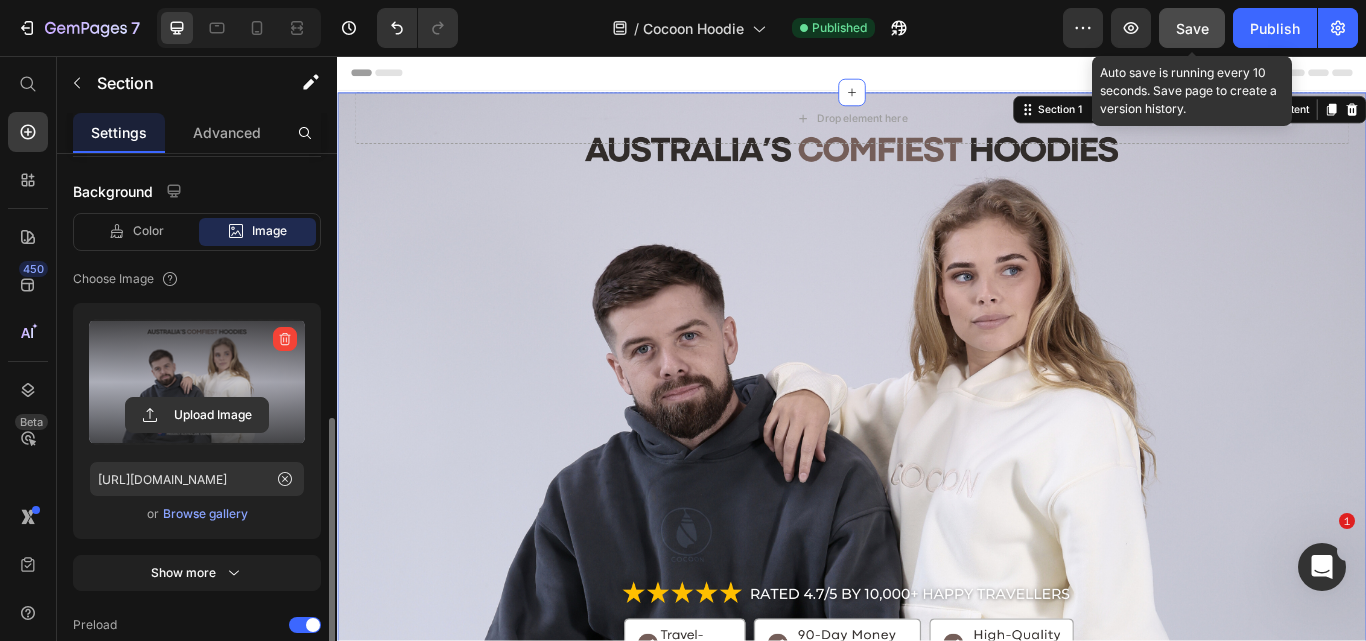 click on "Save" at bounding box center [1192, 28] 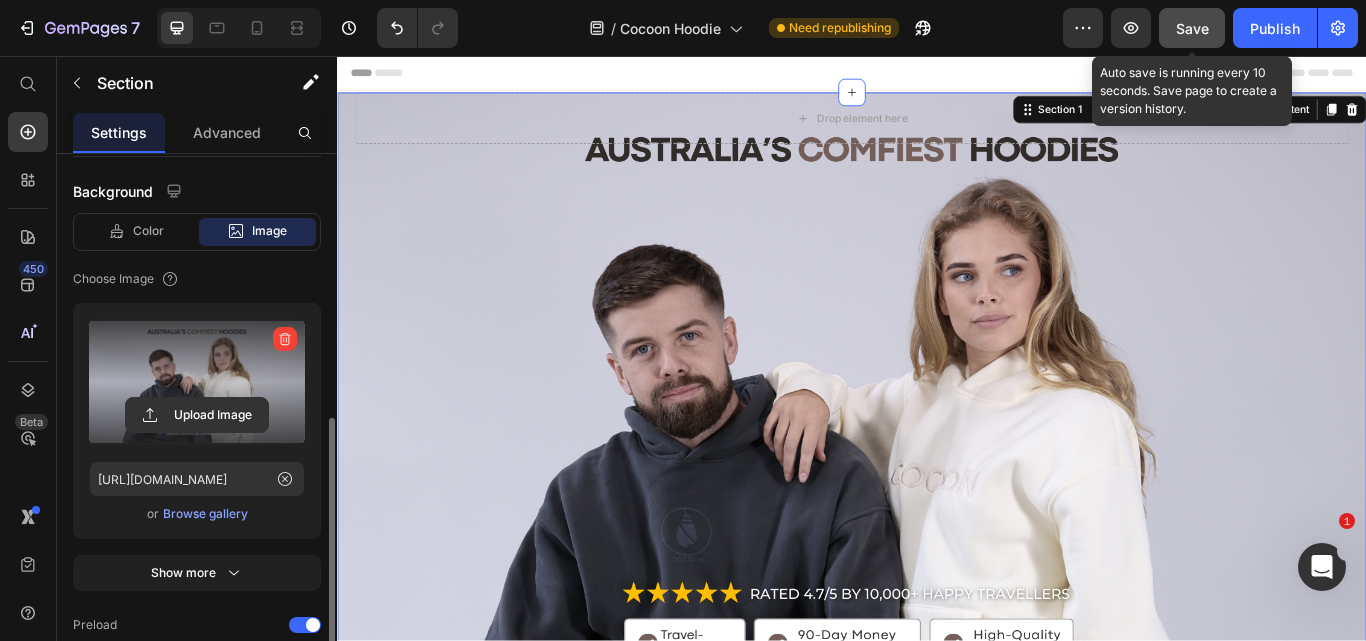 click on "Save" at bounding box center [1192, 28] 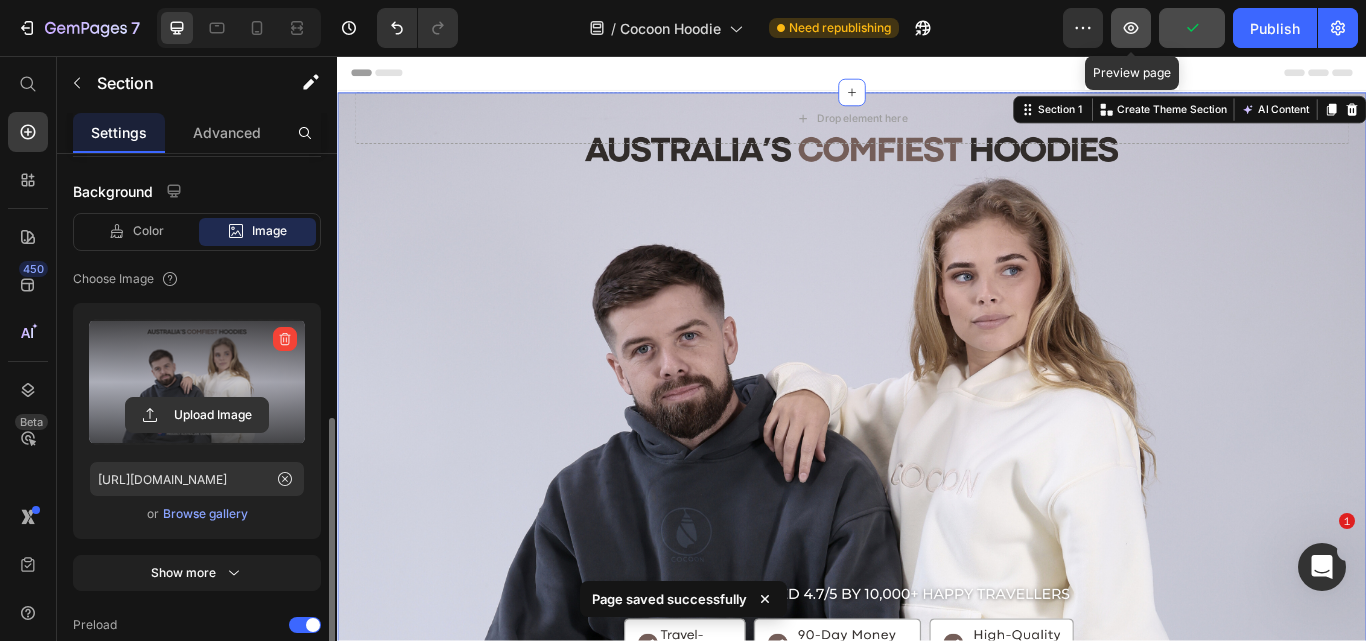 click 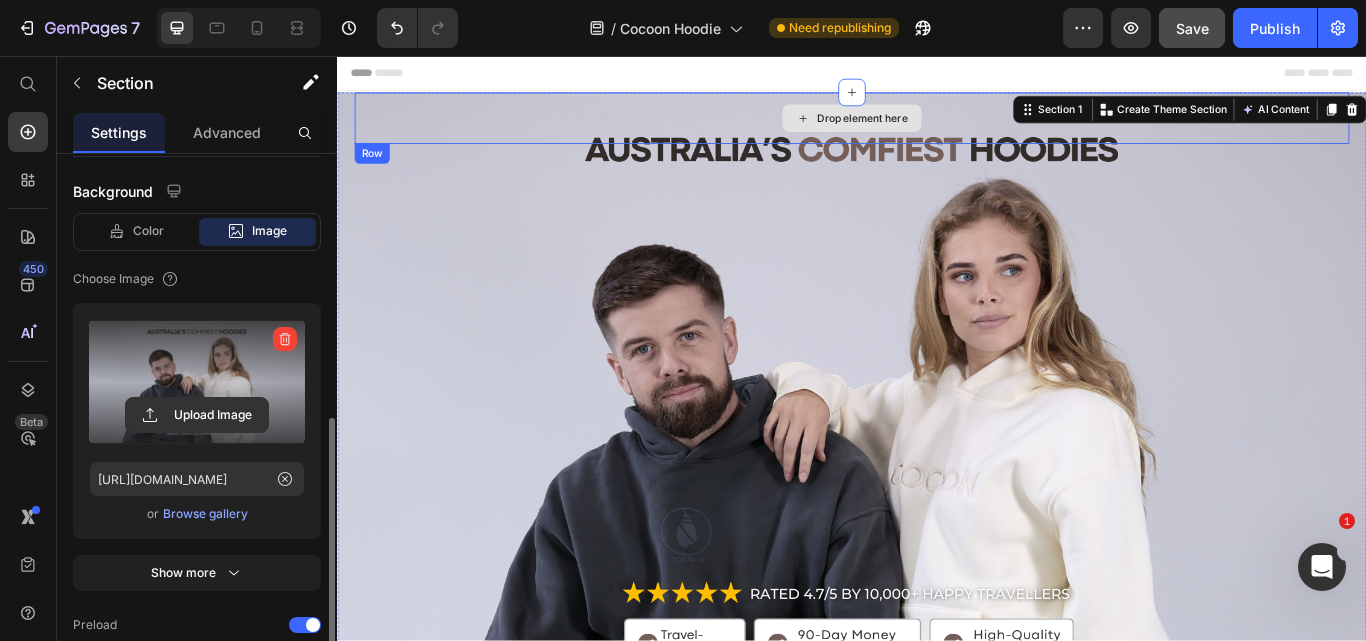 click on "Drop element here" at bounding box center [937, 129] 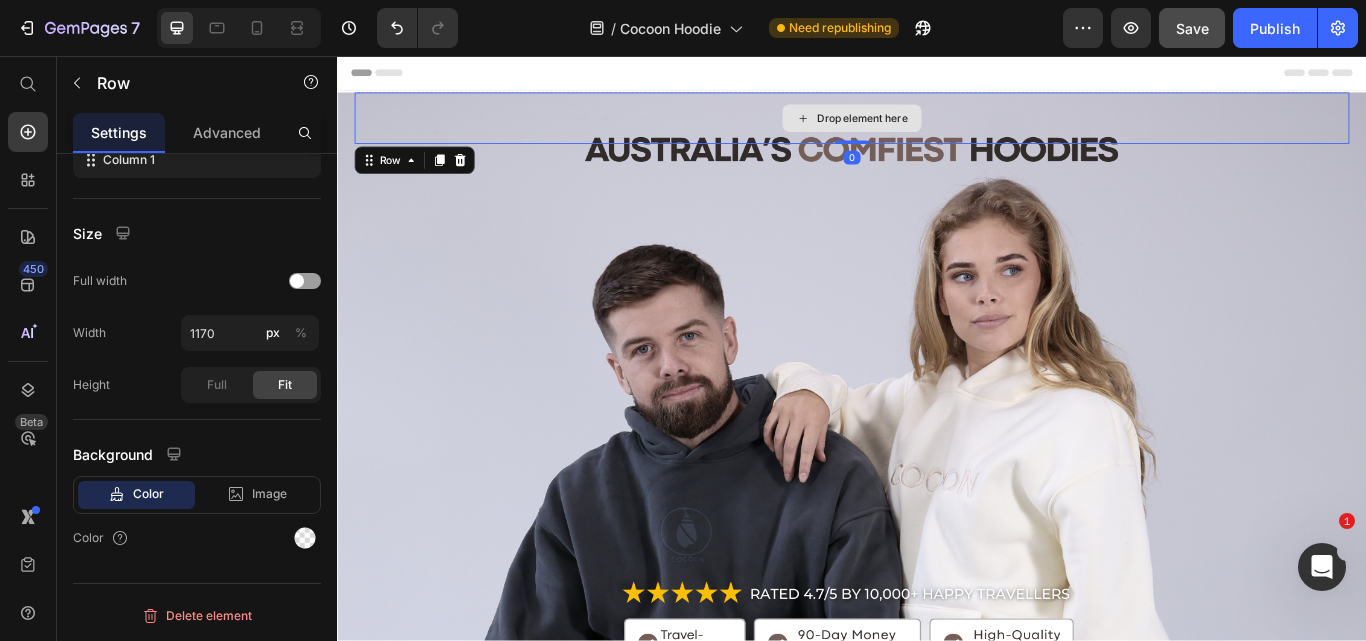 scroll, scrollTop: 0, scrollLeft: 0, axis: both 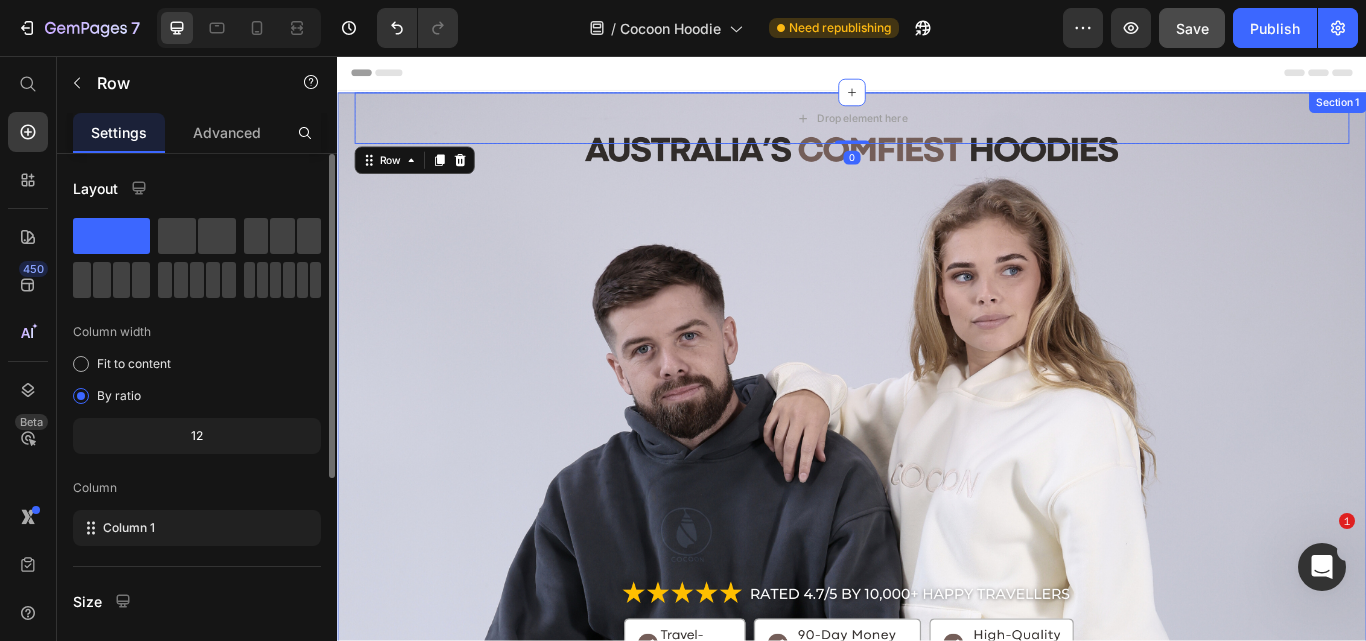 click on "Drop element here Row   0 Section 1" at bounding box center (937, 479) 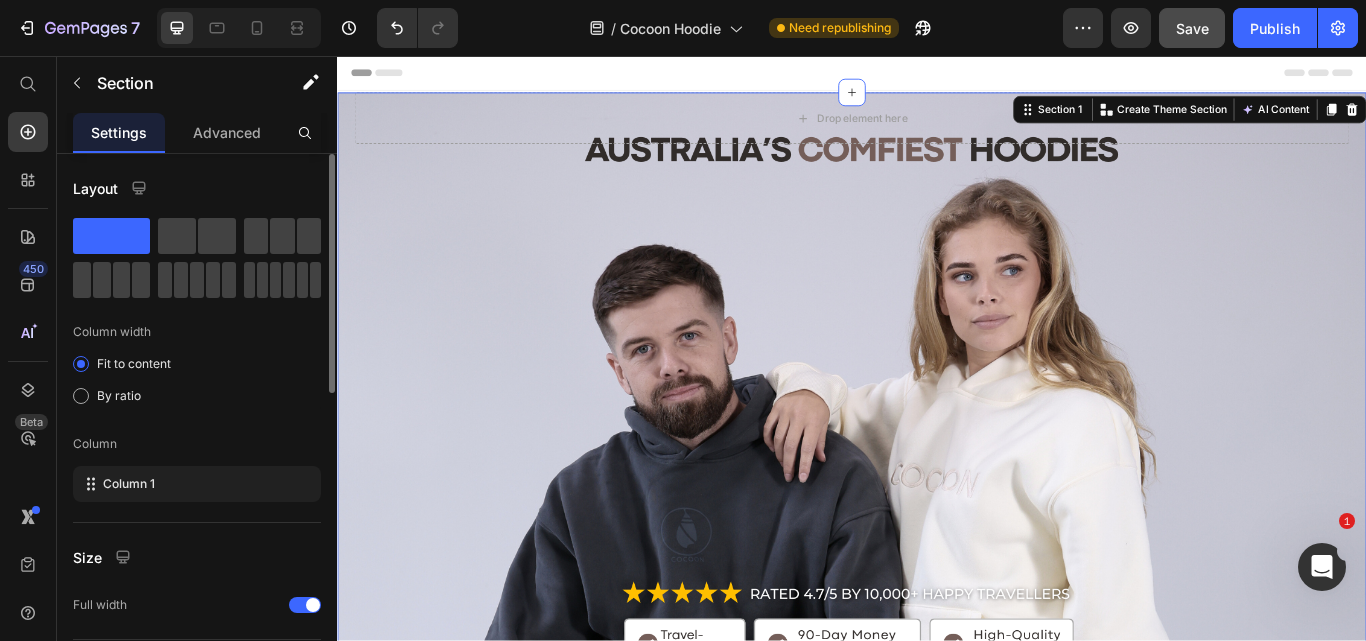 click on "Drop element here Row Section 1   Create Theme Section AI Content Write with GemAI What would you like to describe here? Tone and Voice Persuasive Product Cocoon Travel Pillow (BOGO) Show more Generate" at bounding box center [937, 479] 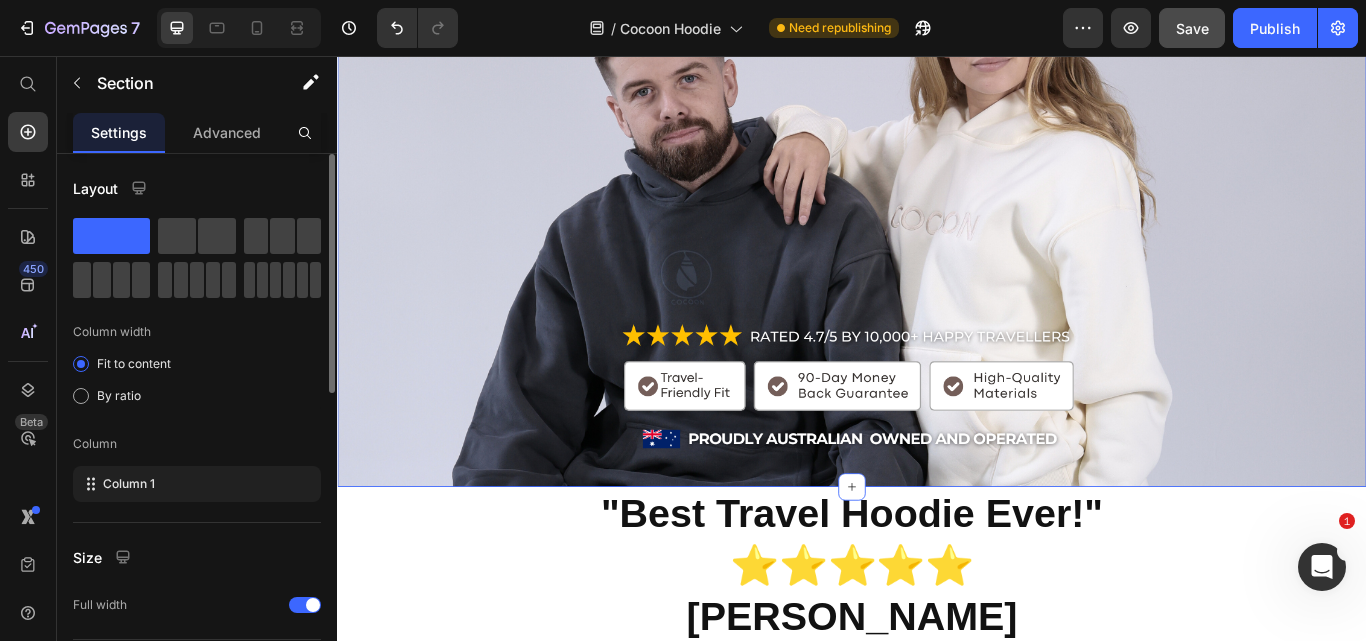scroll, scrollTop: 0, scrollLeft: 0, axis: both 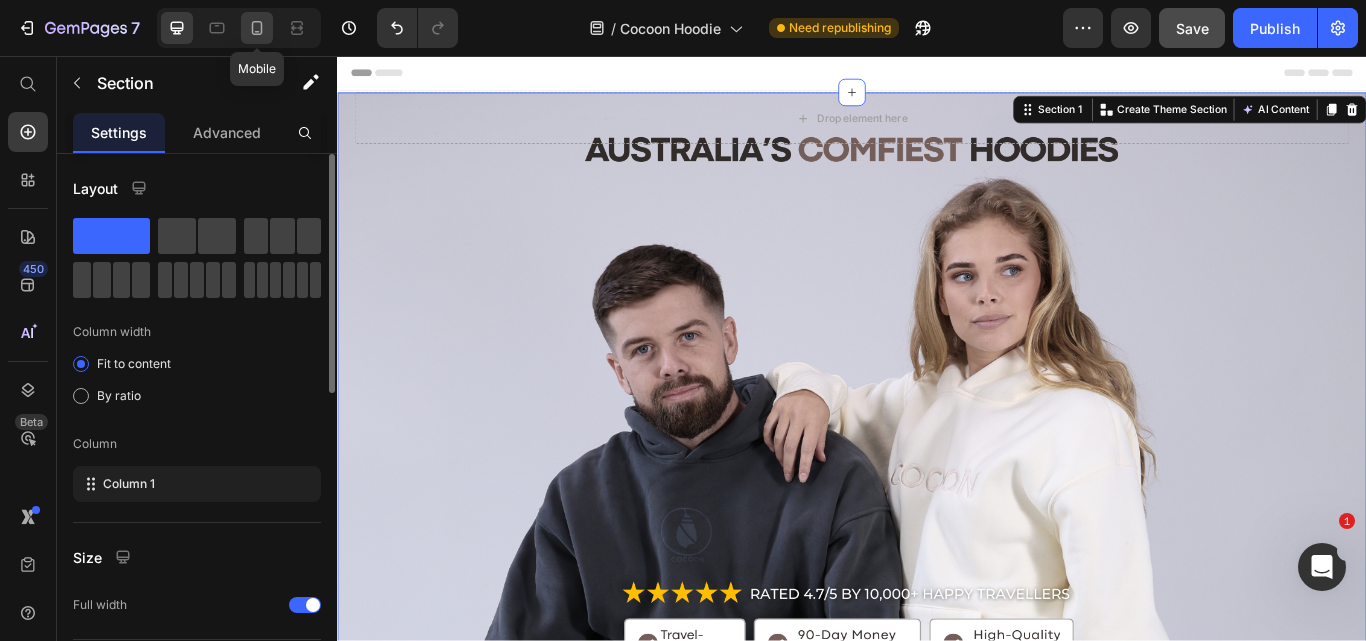 click 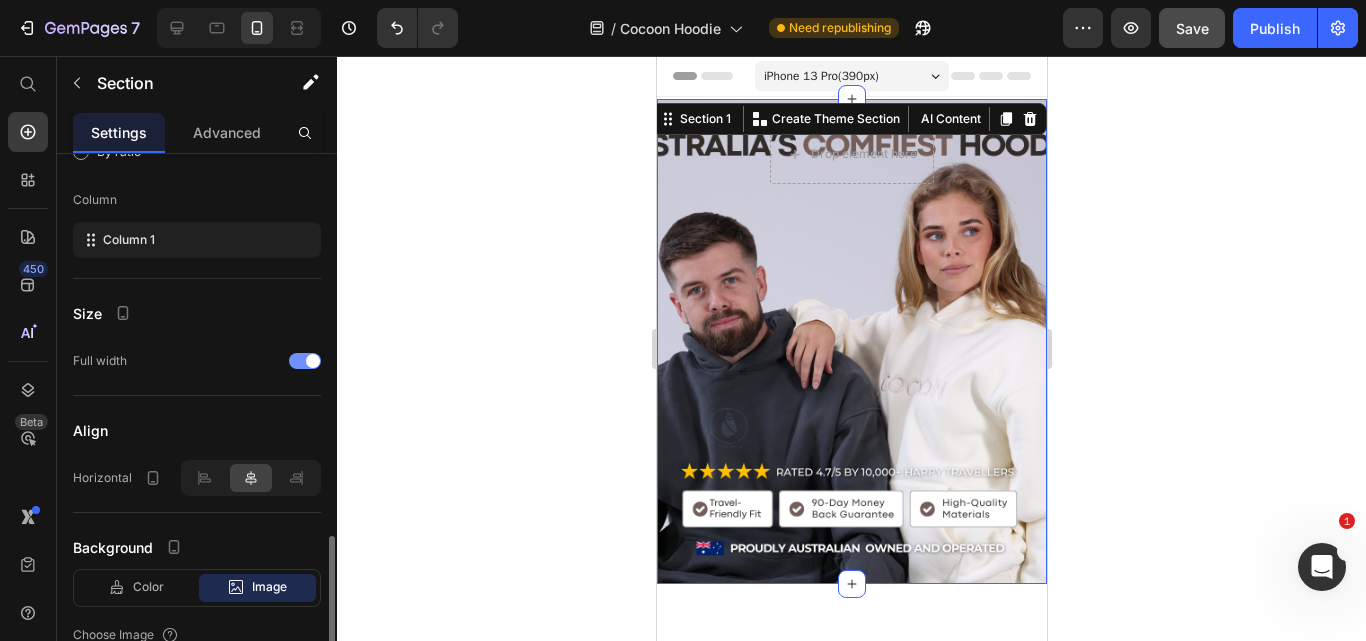 scroll, scrollTop: 500, scrollLeft: 0, axis: vertical 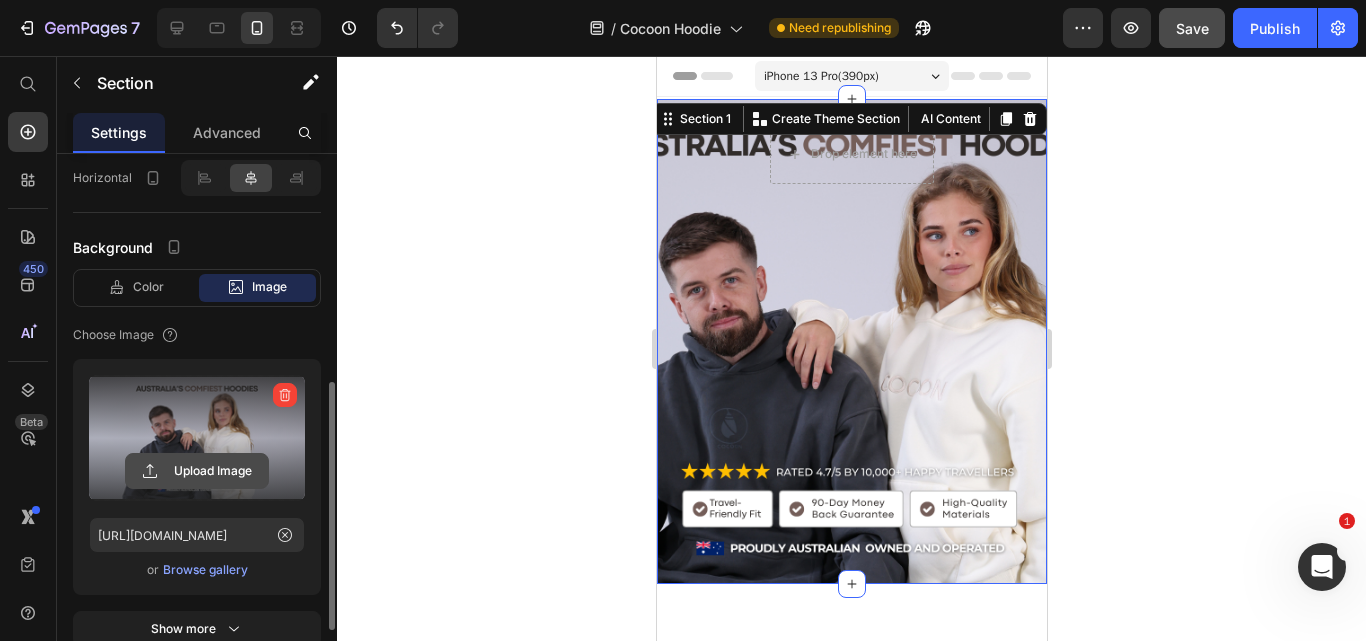 click 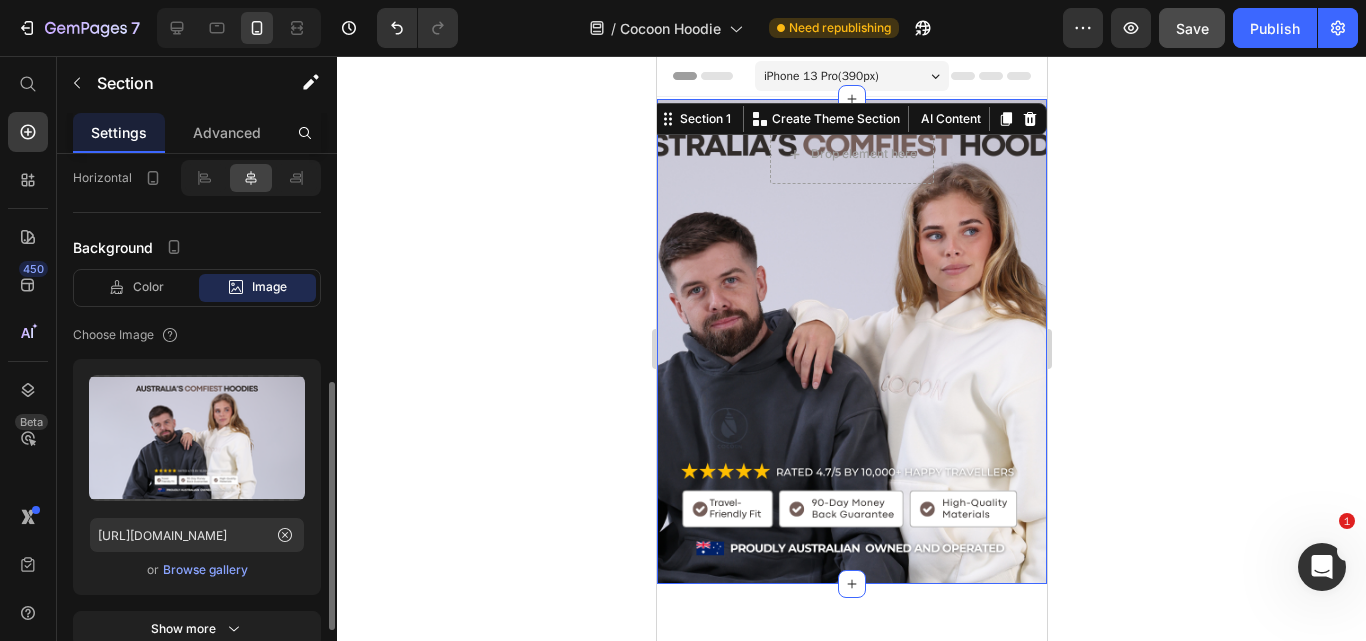 click on "Browse gallery" at bounding box center (205, 570) 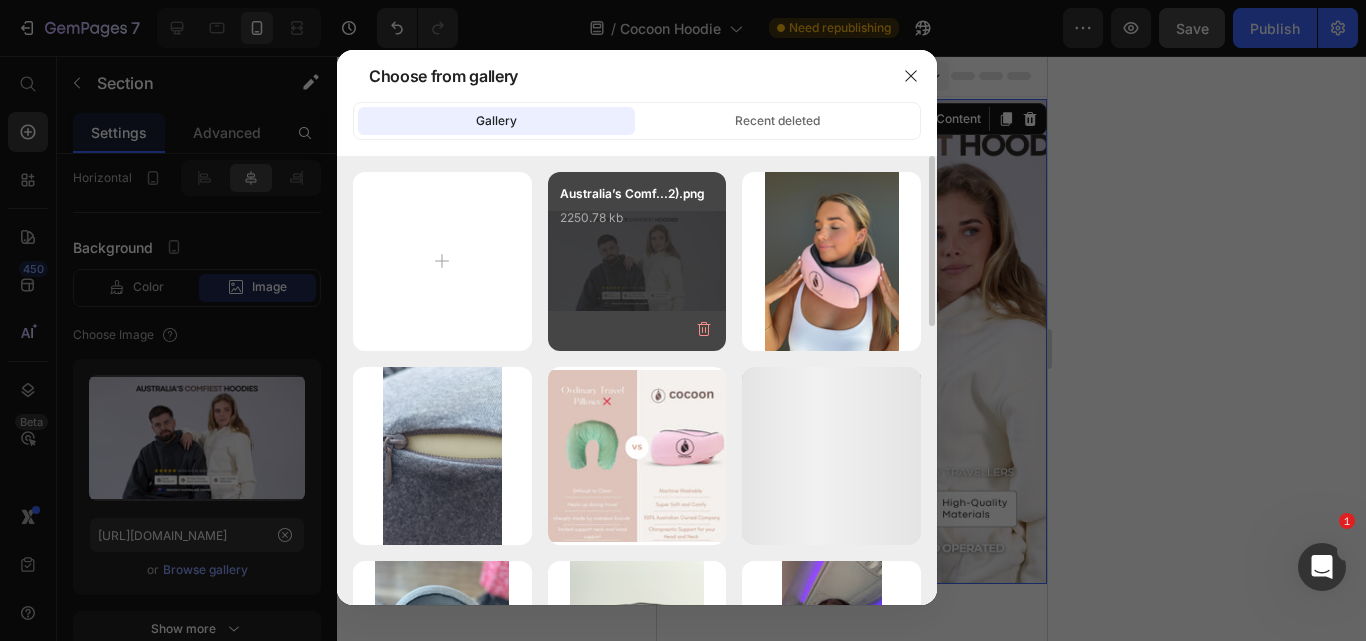 click on "Australia’s Comf...2).png 2250.78 kb" at bounding box center [637, 224] 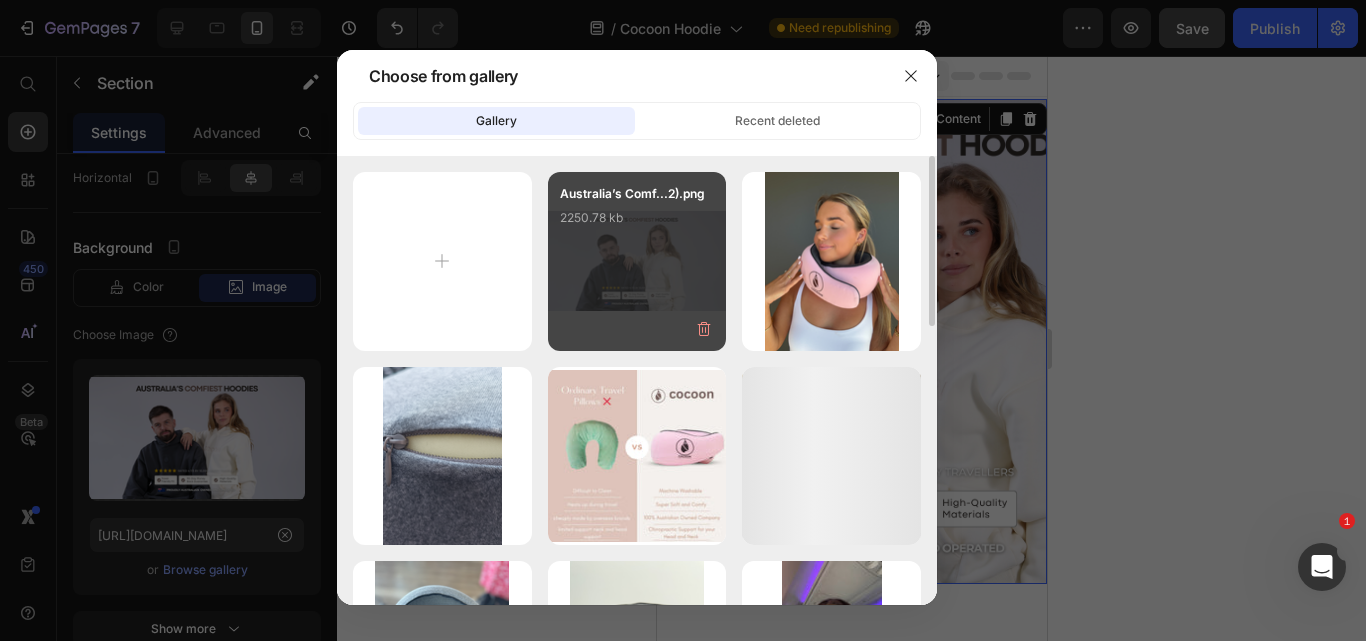 type on "[URL][DOMAIN_NAME]" 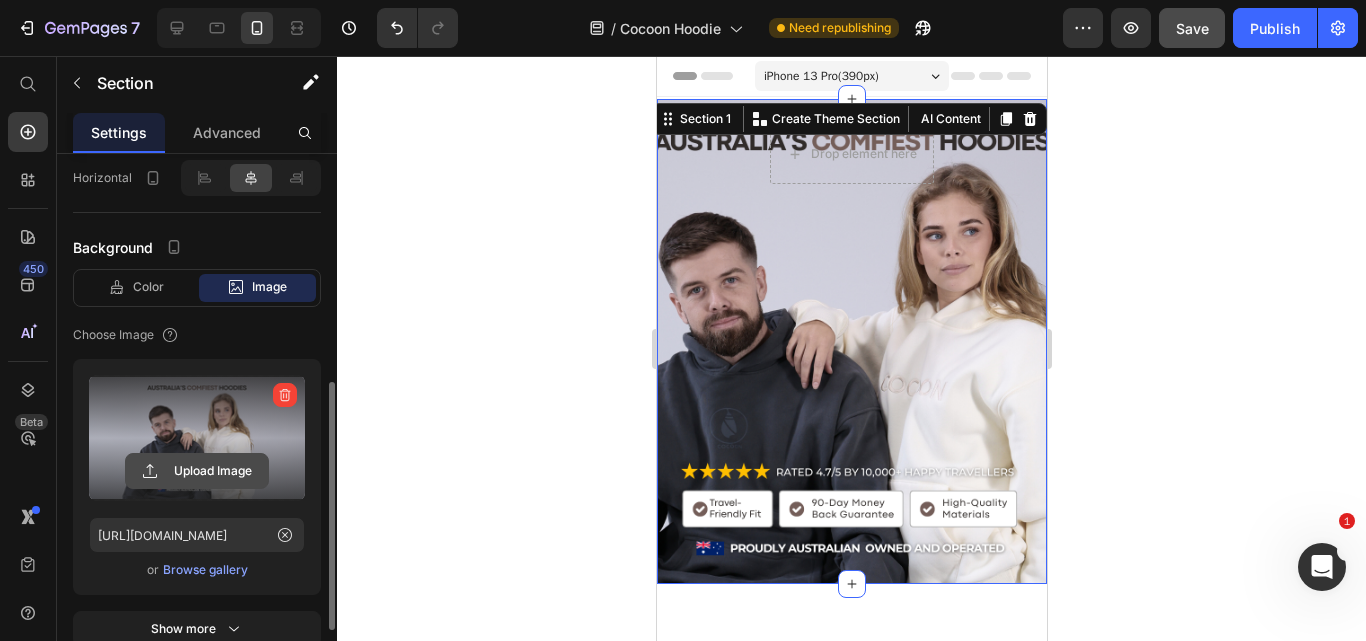 click 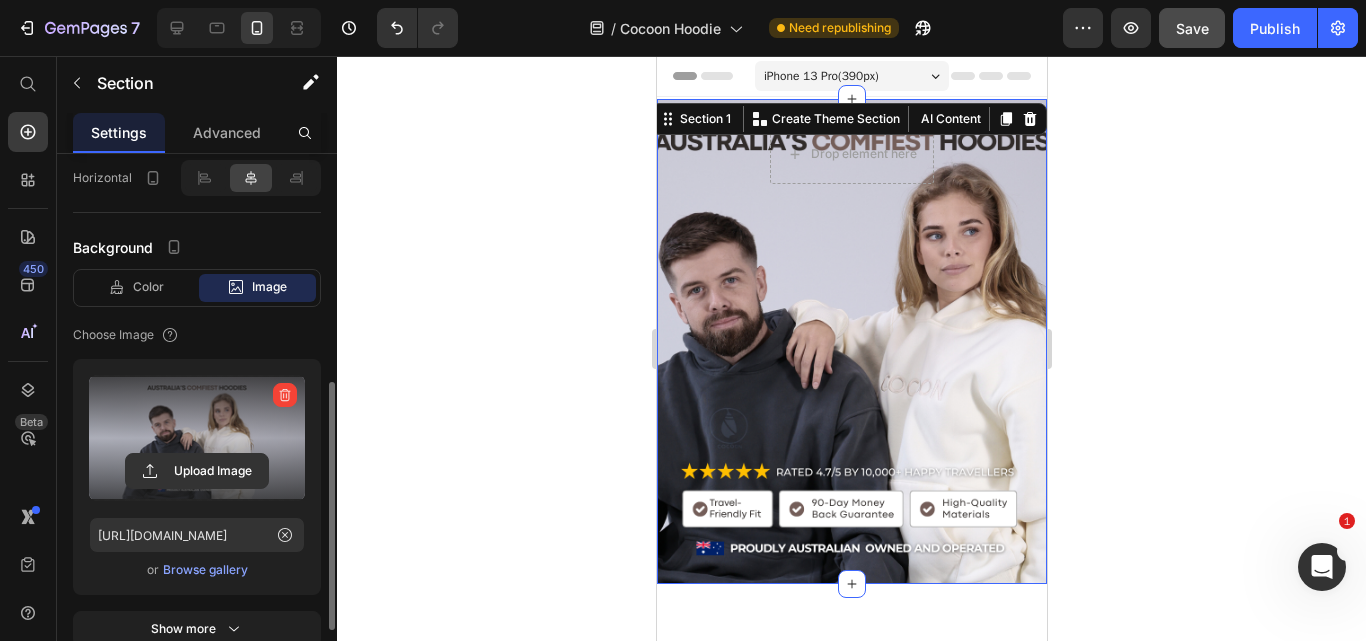 click 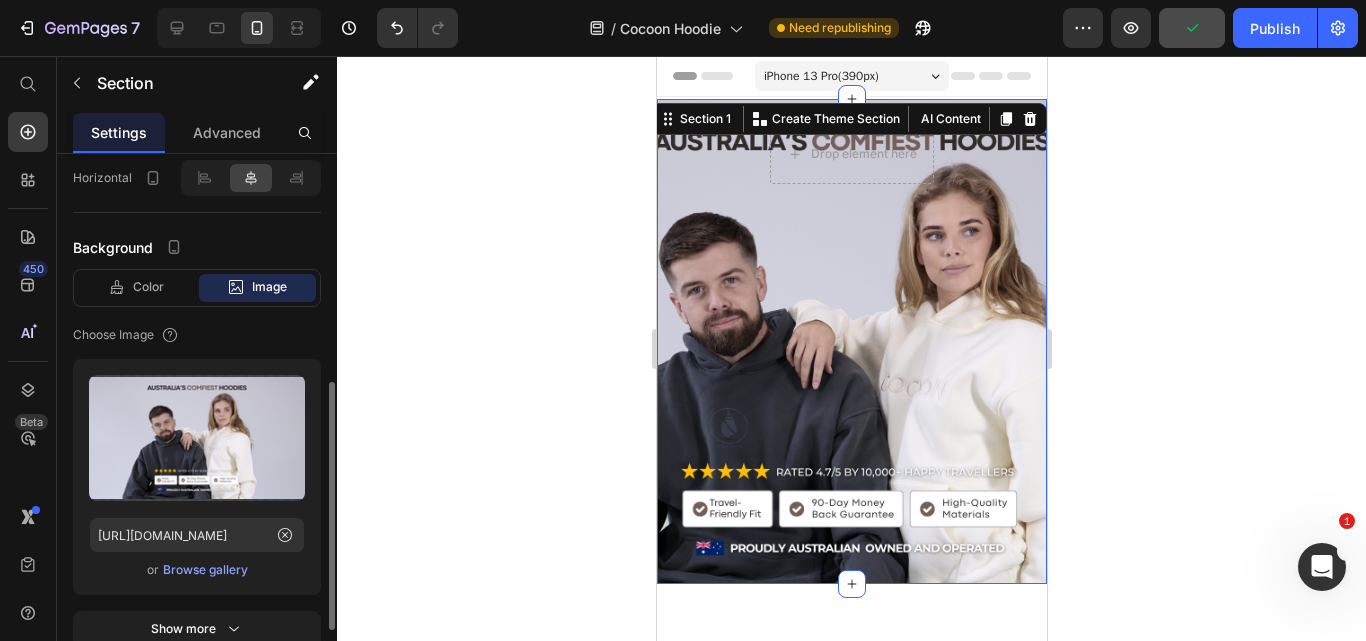 click on "Drop element here Row Section 1   Create Theme Section AI Content Write with GemAI What would you like to describe here? Tone and Voice Persuasive Product Show more Generate" at bounding box center [851, 341] 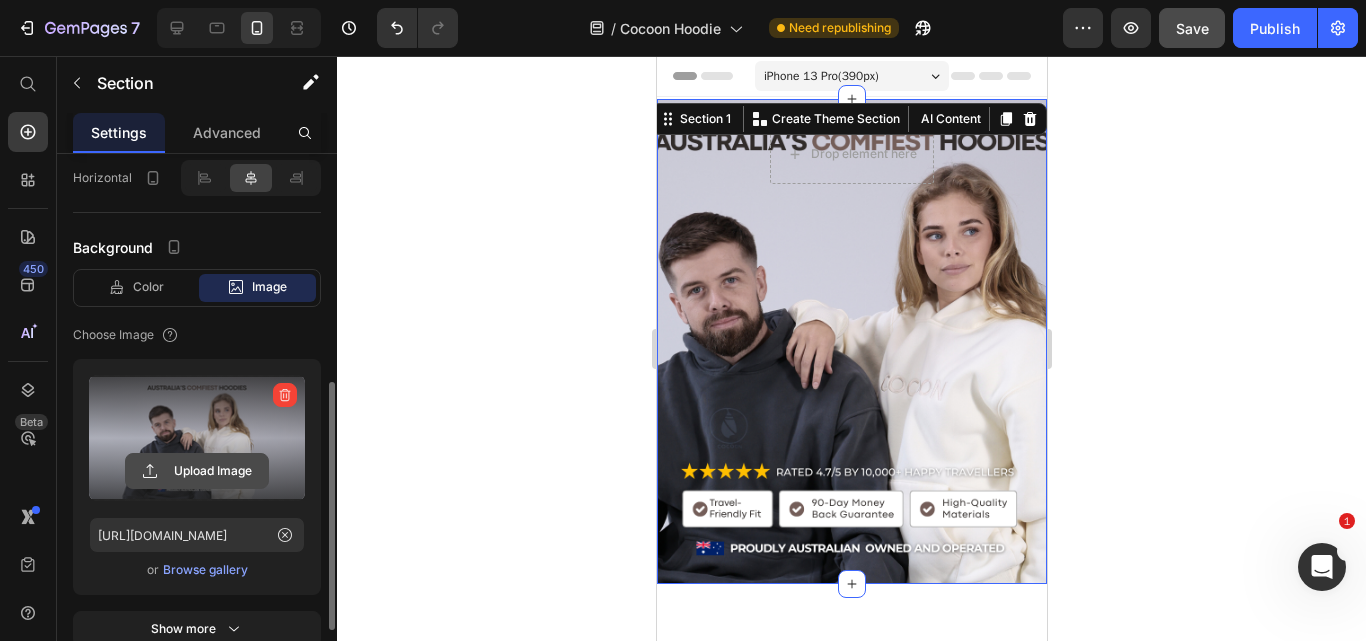 click 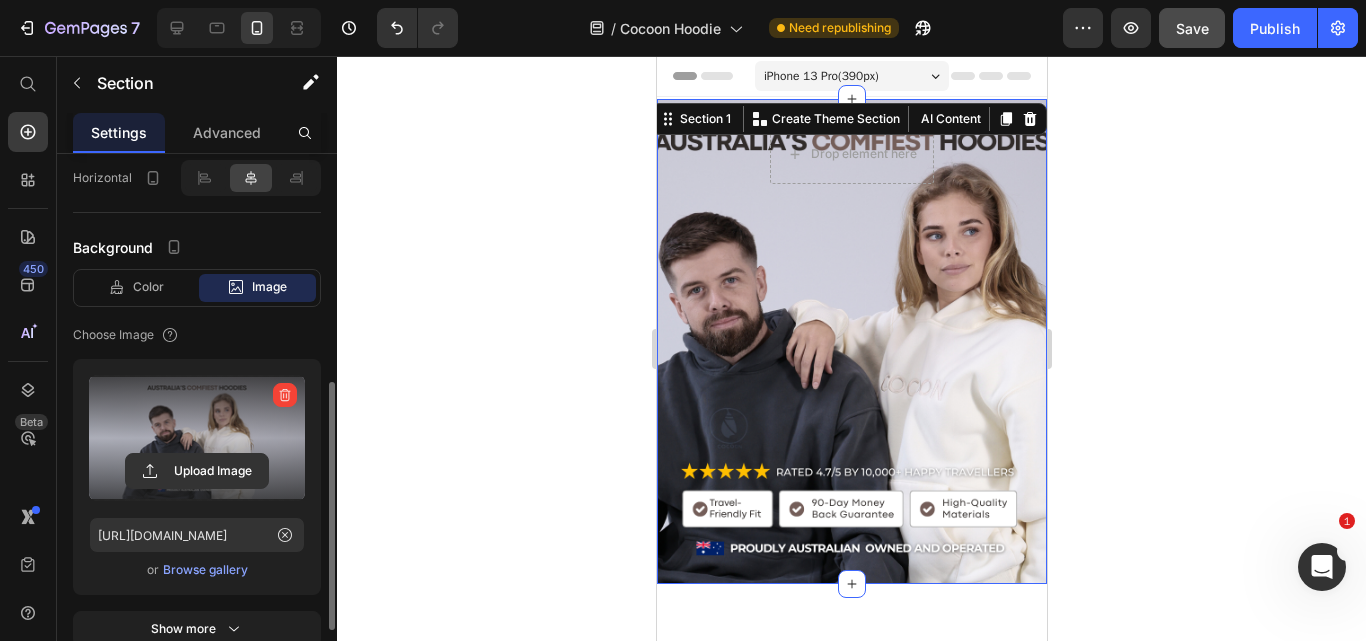 click on "iPhone 13 Pro  ( 390 px)" at bounding box center [851, 76] 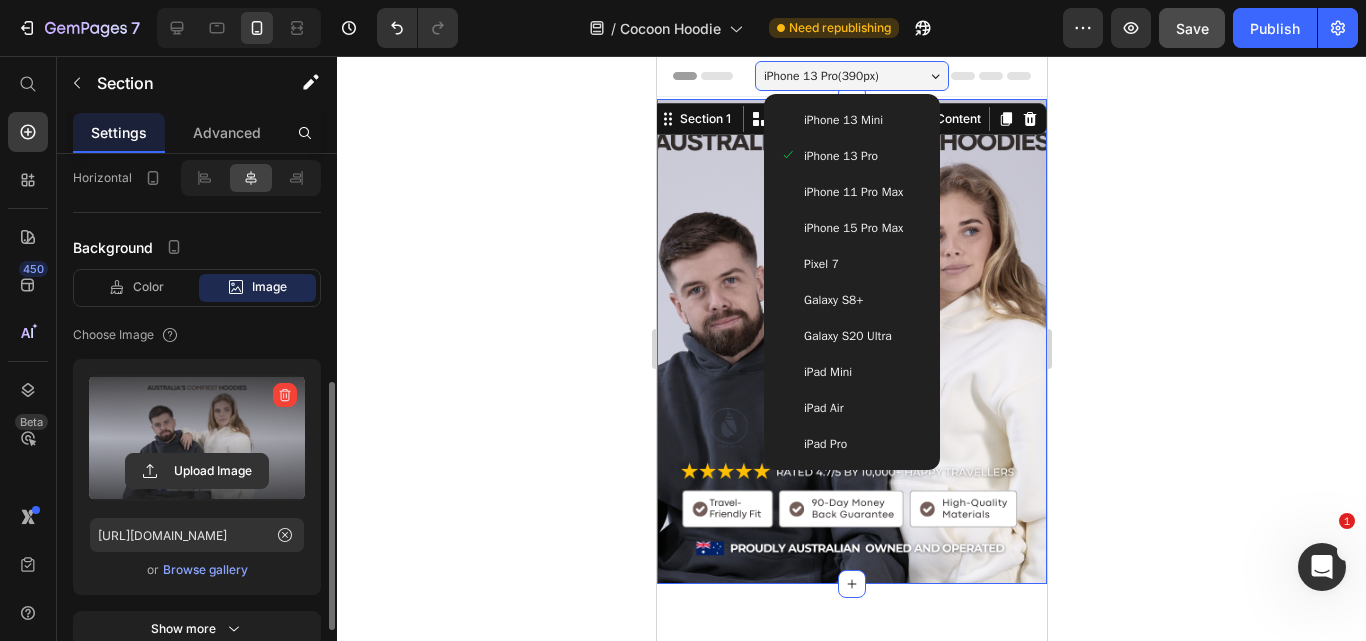 click on "iPhone 13 Mini" at bounding box center (842, 120) 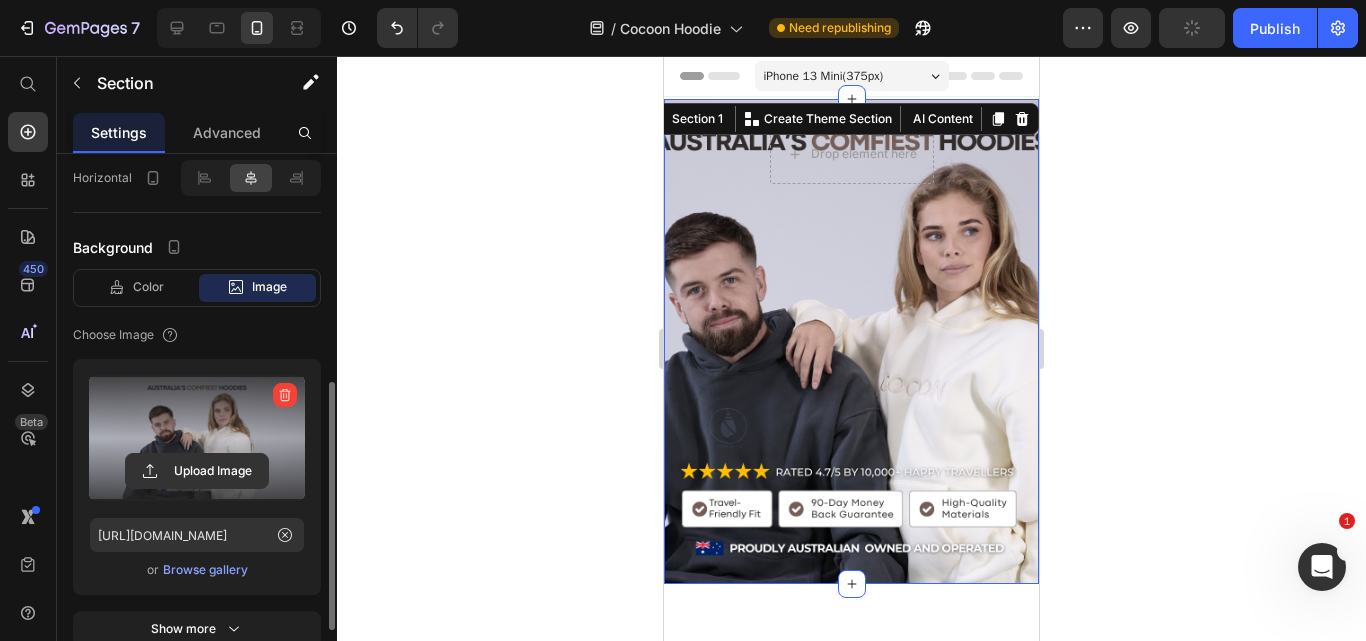 click on "Drop element here Row Section 1   Create Theme Section AI Content Write with GemAI What would you like to describe here? Tone and Voice Persuasive Product Cocoon Travel Pillow (BOGO) Show more Generate" at bounding box center [851, 341] 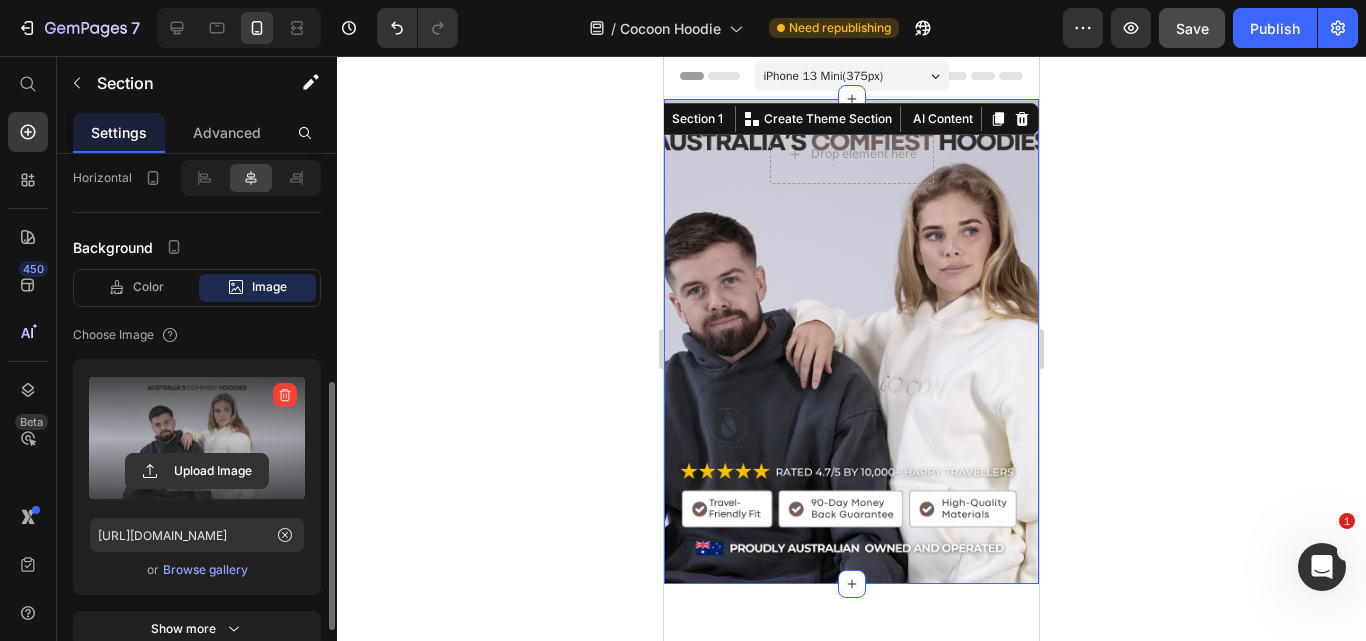click on "Drop element here Row Section 1   Create Theme Section AI Content Write with GemAI What would you like to describe here? Tone and Voice Persuasive Product Cocoon Travel Pillow (BOGO) Show more Generate" at bounding box center [851, 341] 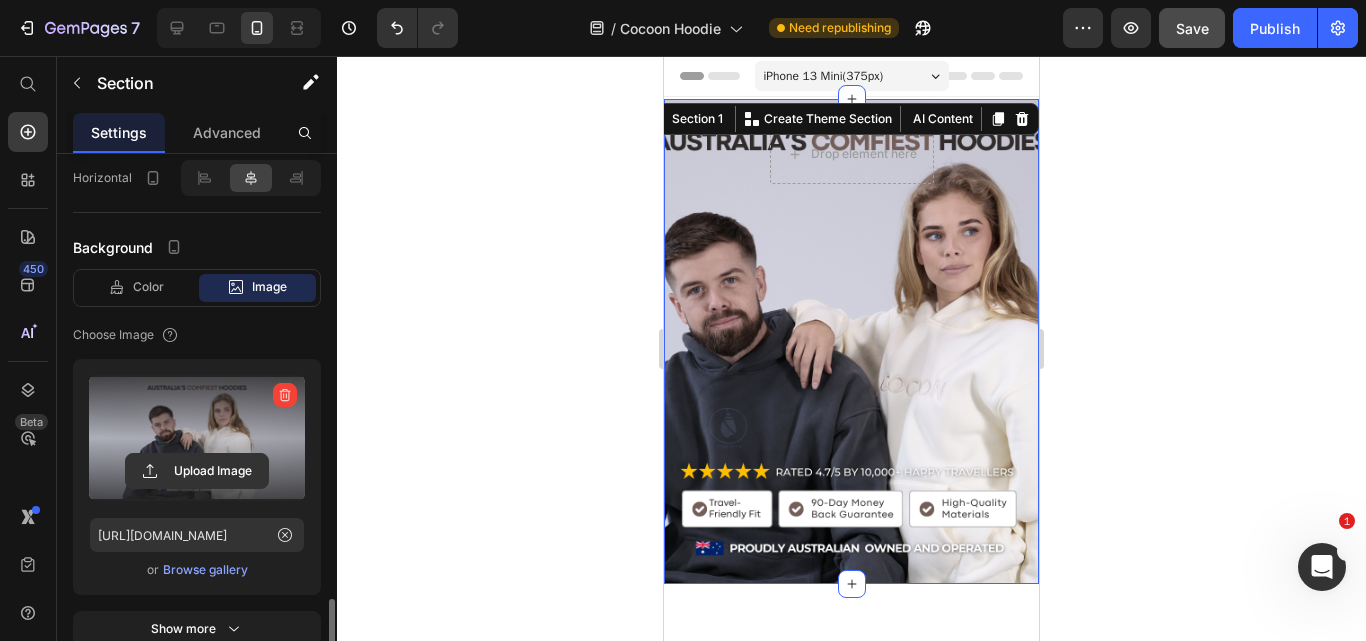 scroll, scrollTop: 649, scrollLeft: 0, axis: vertical 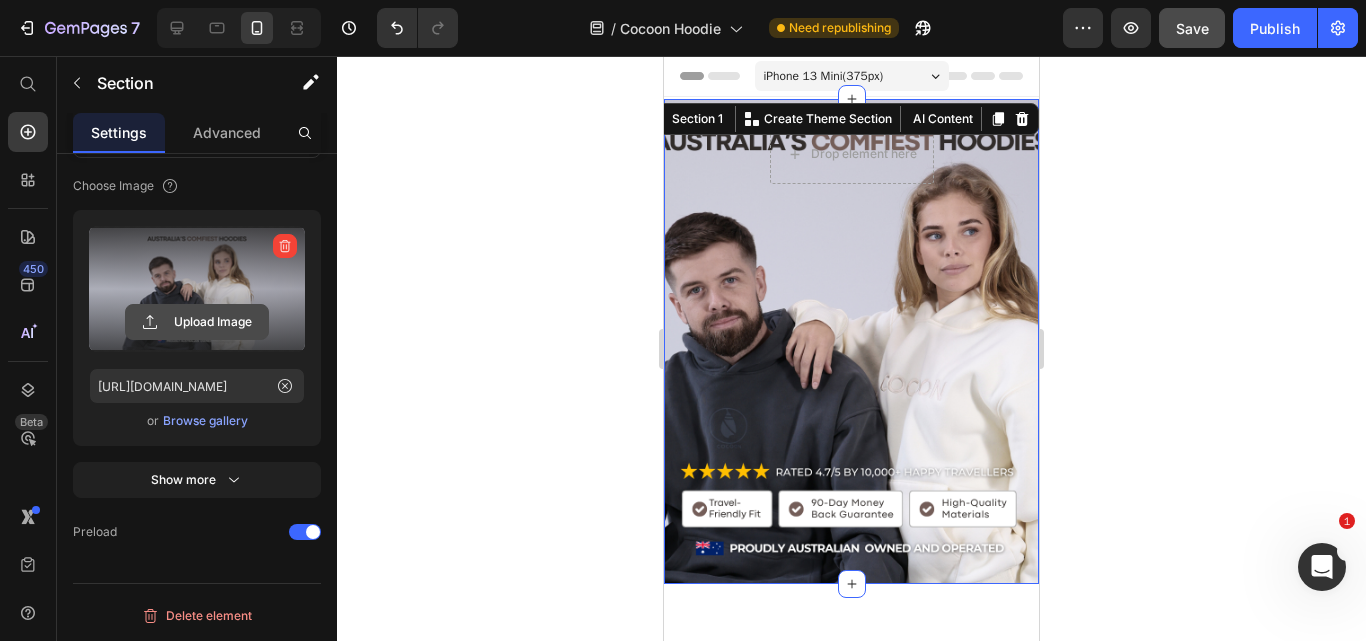 click 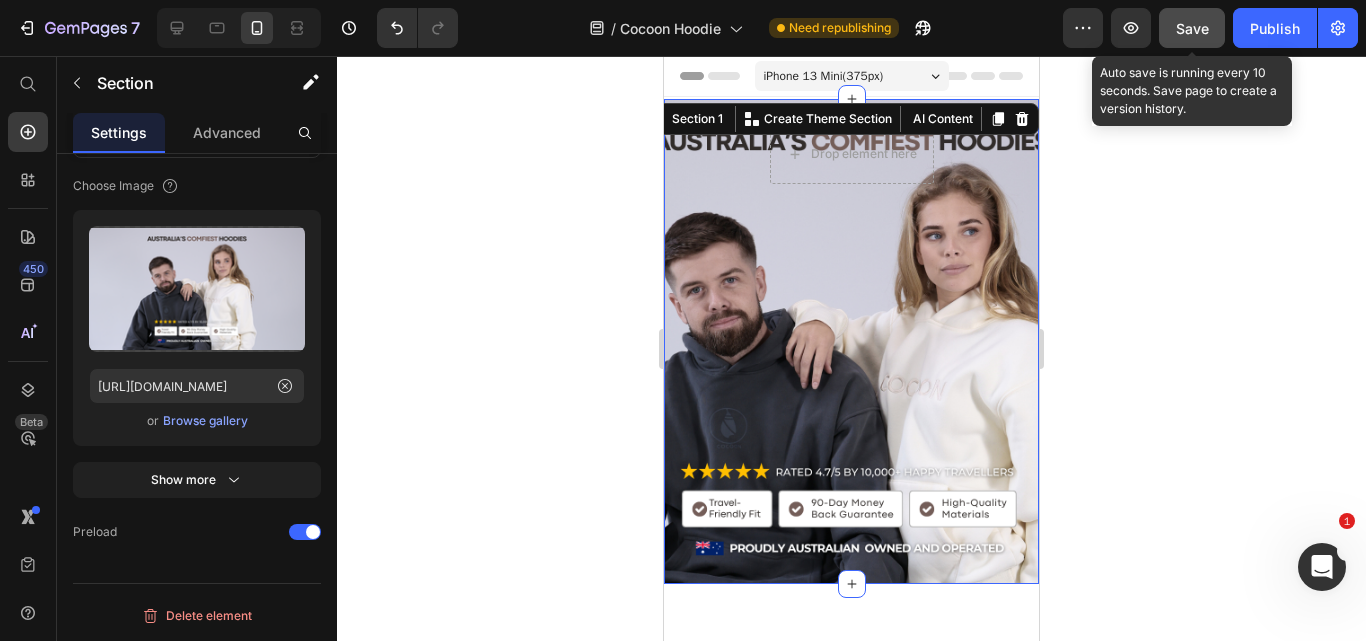 click on "Save" at bounding box center (1192, 28) 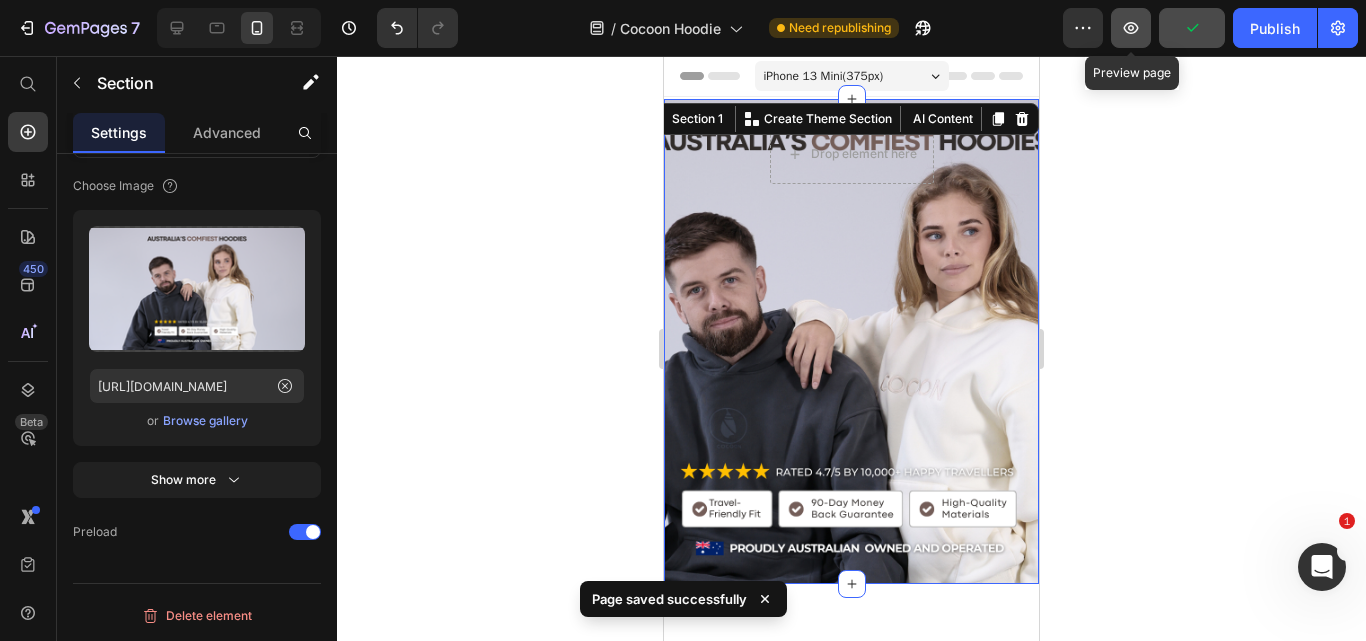 click 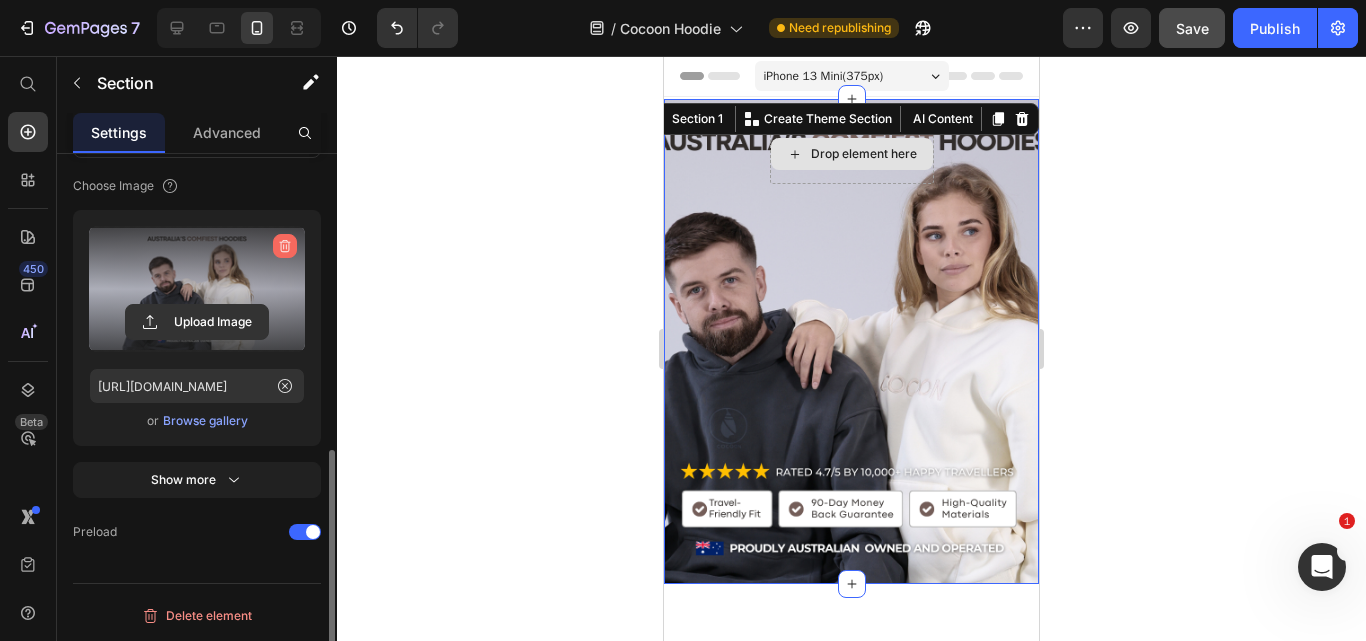 click 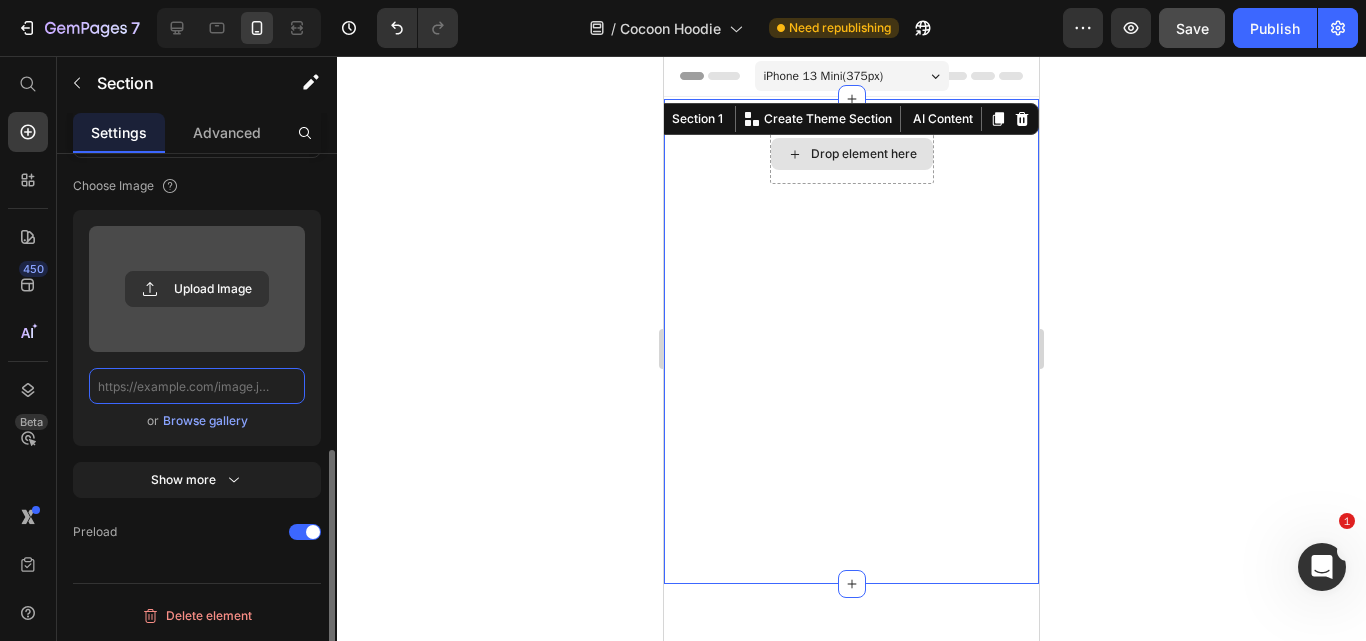 scroll, scrollTop: 0, scrollLeft: 0, axis: both 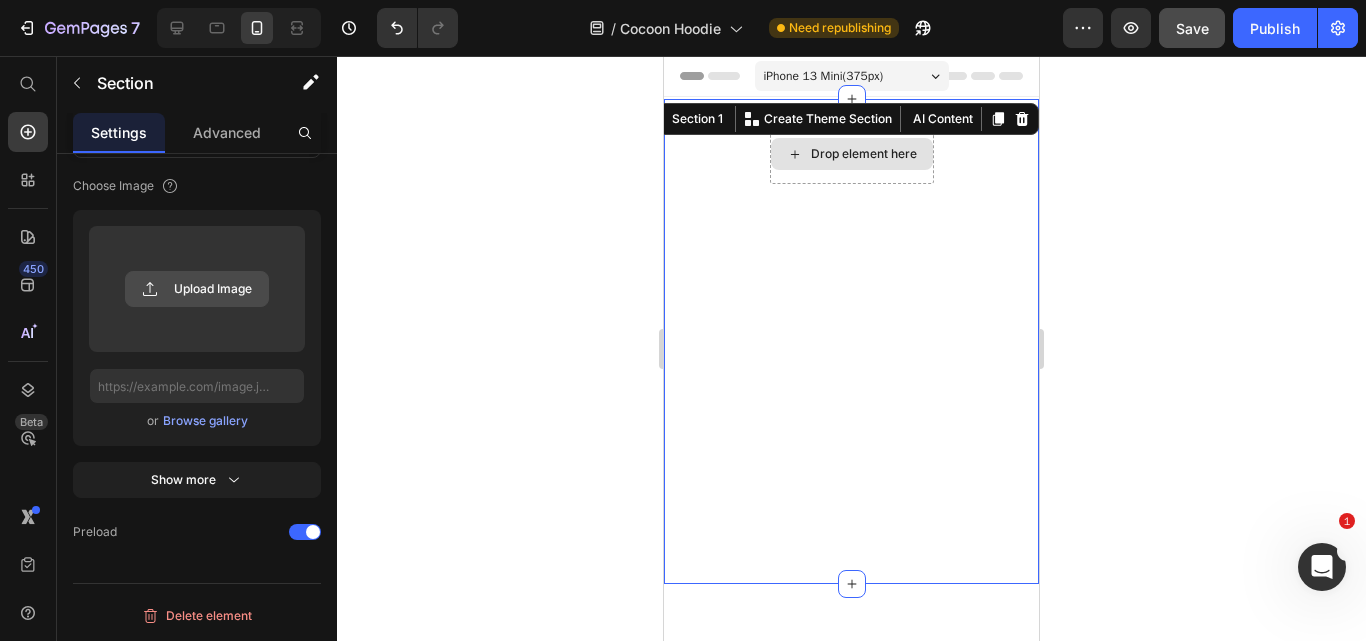 click 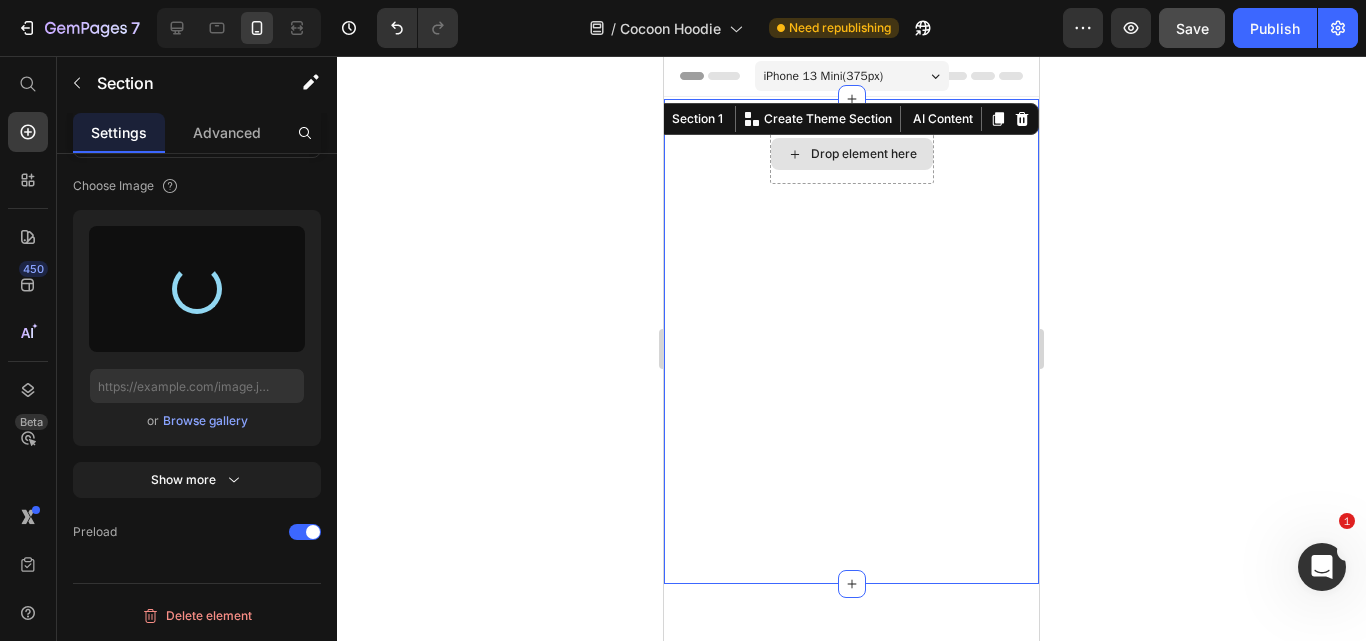 type on "[URL][DOMAIN_NAME]" 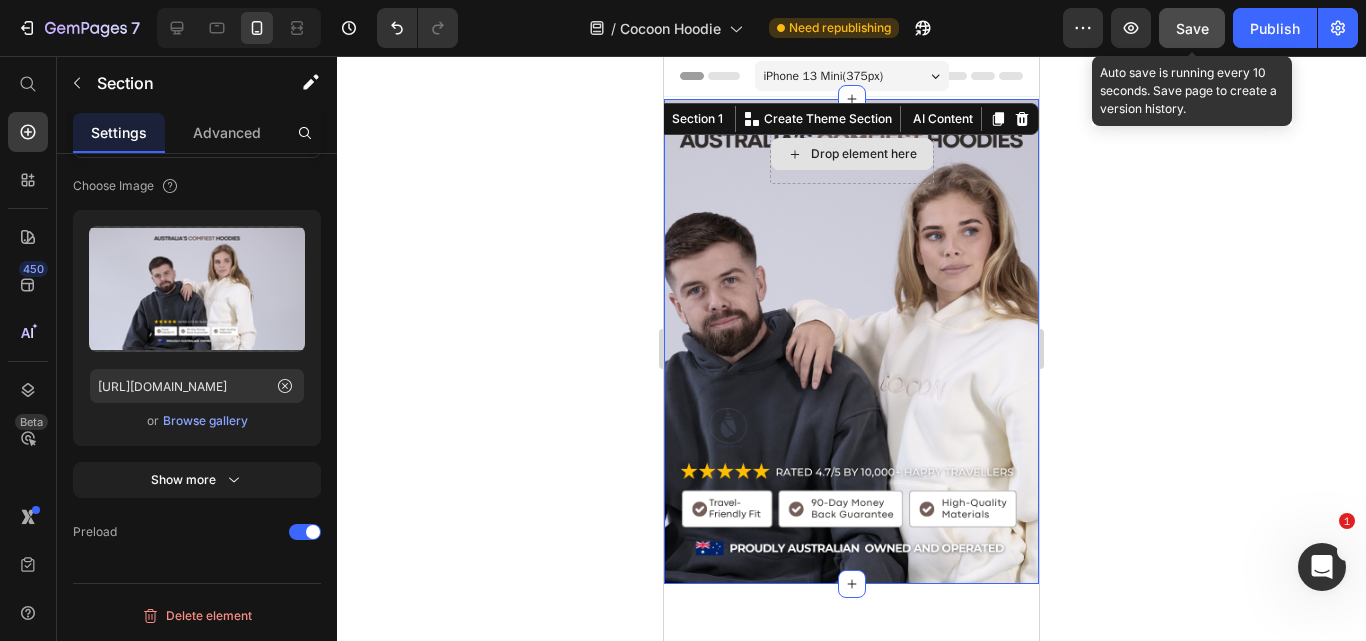 click on "Save" at bounding box center (1192, 28) 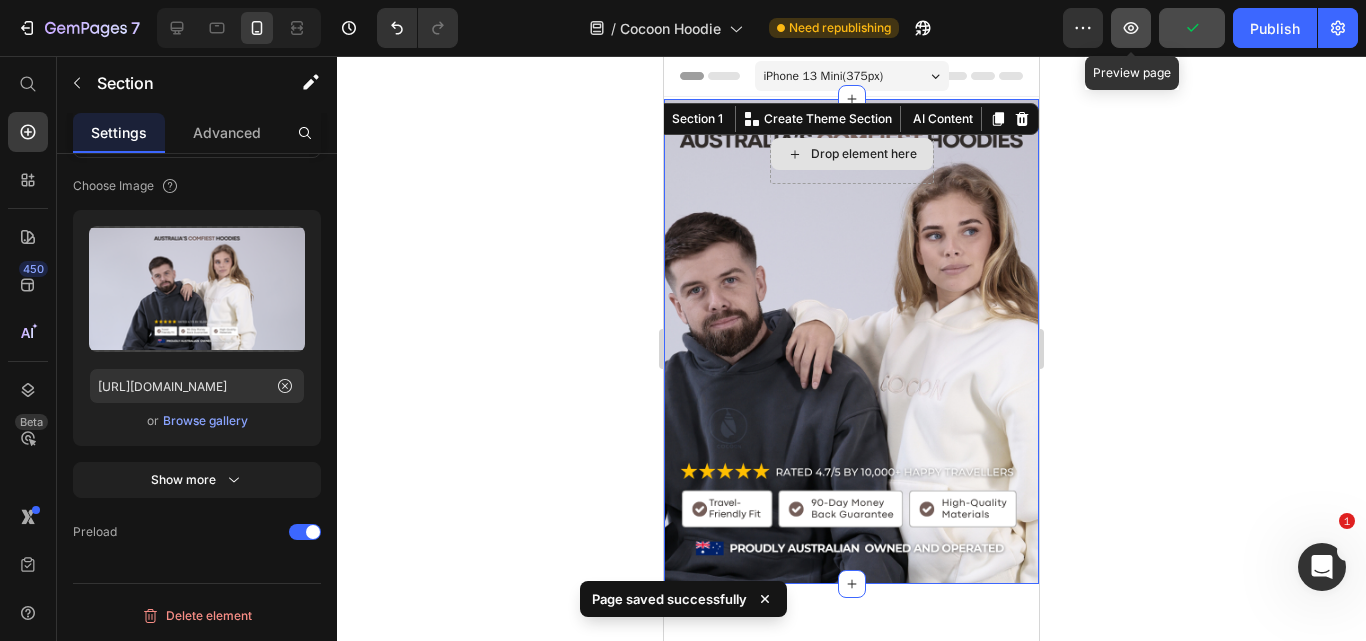 click 